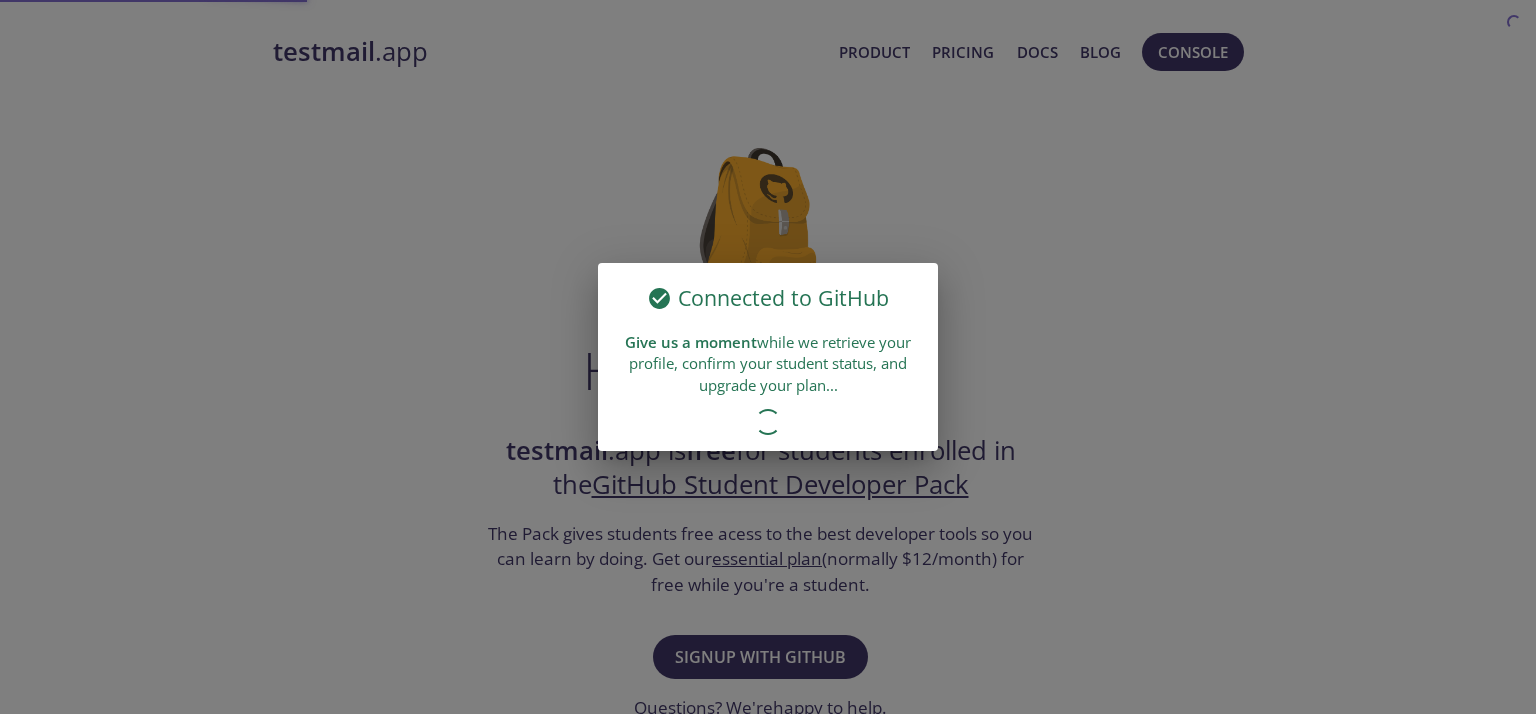 scroll, scrollTop: 0, scrollLeft: 0, axis: both 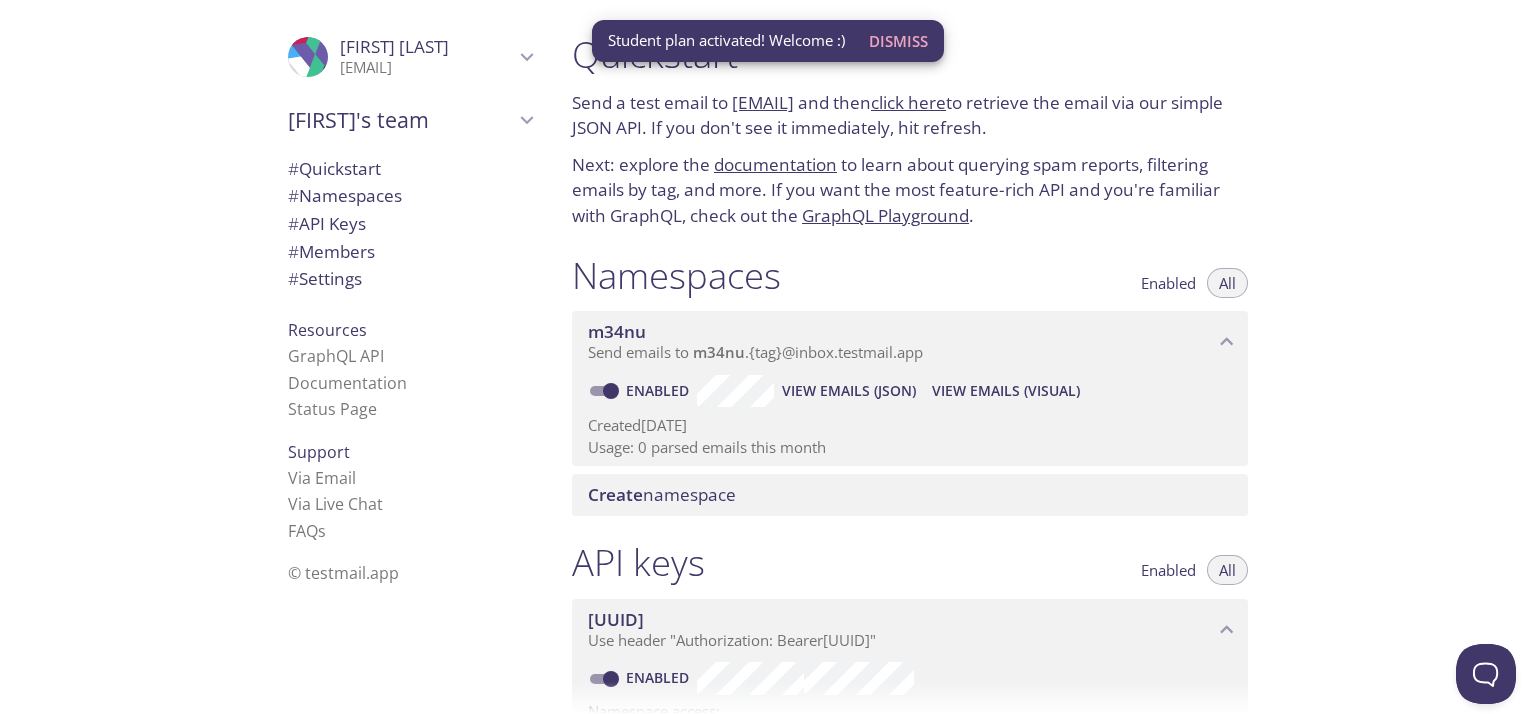 click on "Dismiss" at bounding box center [898, 41] 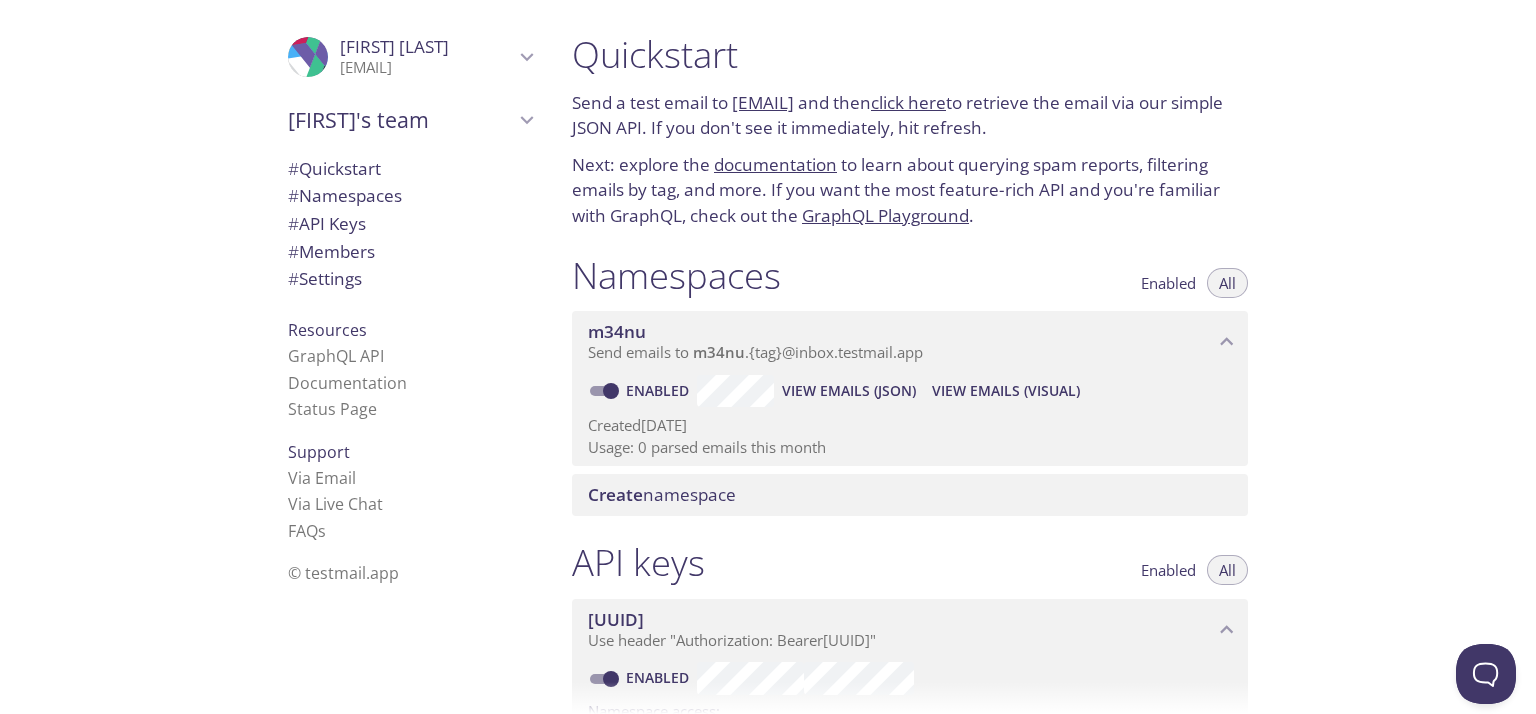 scroll, scrollTop: 100, scrollLeft: 0, axis: vertical 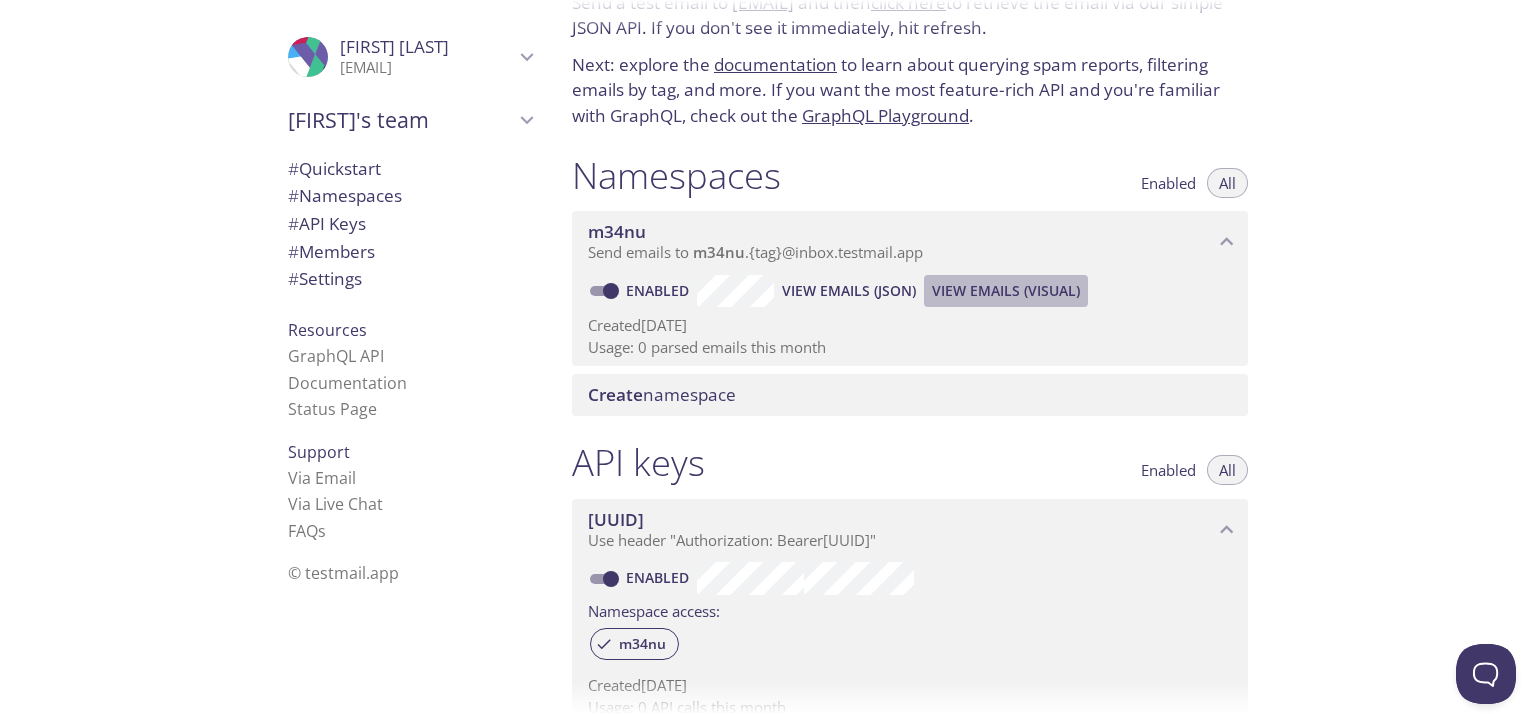 click on "View Emails (Visual)" at bounding box center [1006, 291] 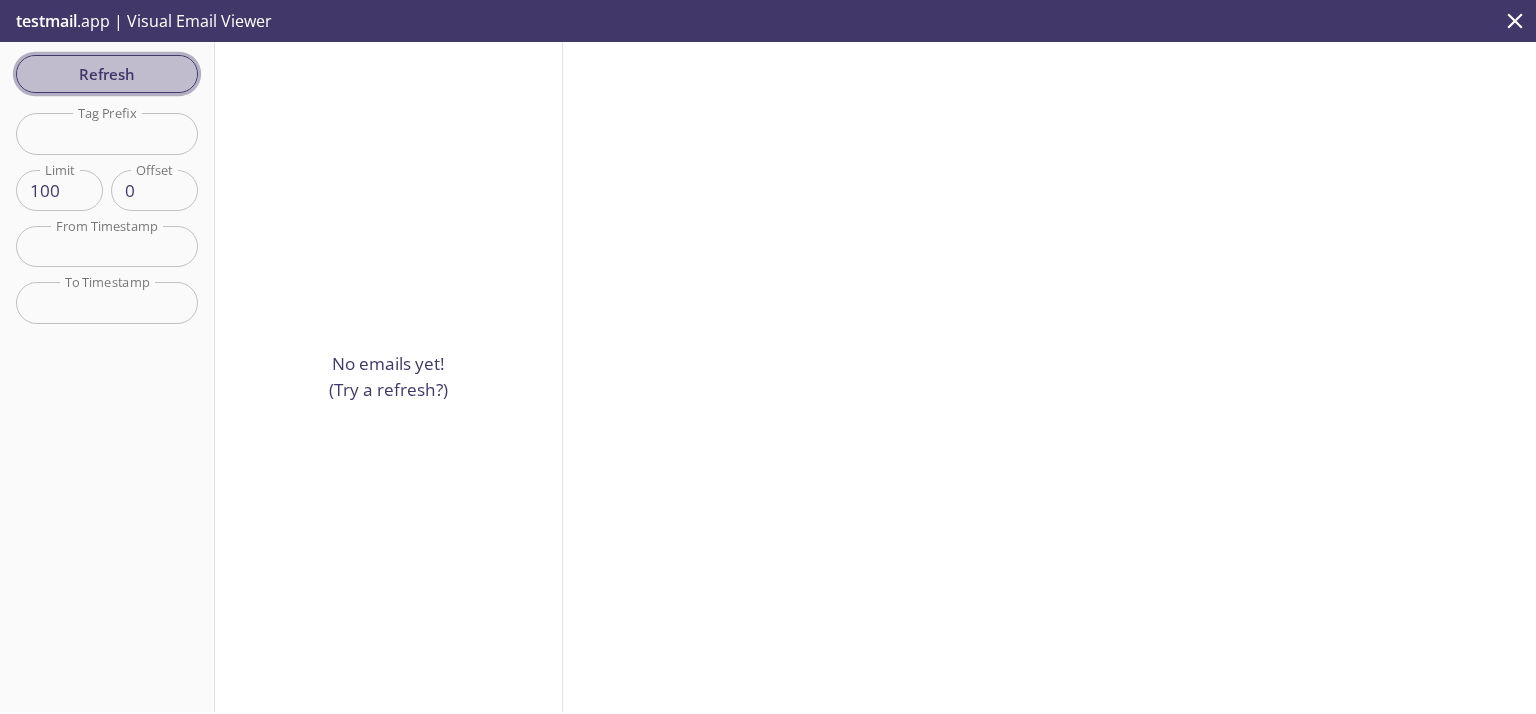 click on "Refresh" at bounding box center [107, 74] 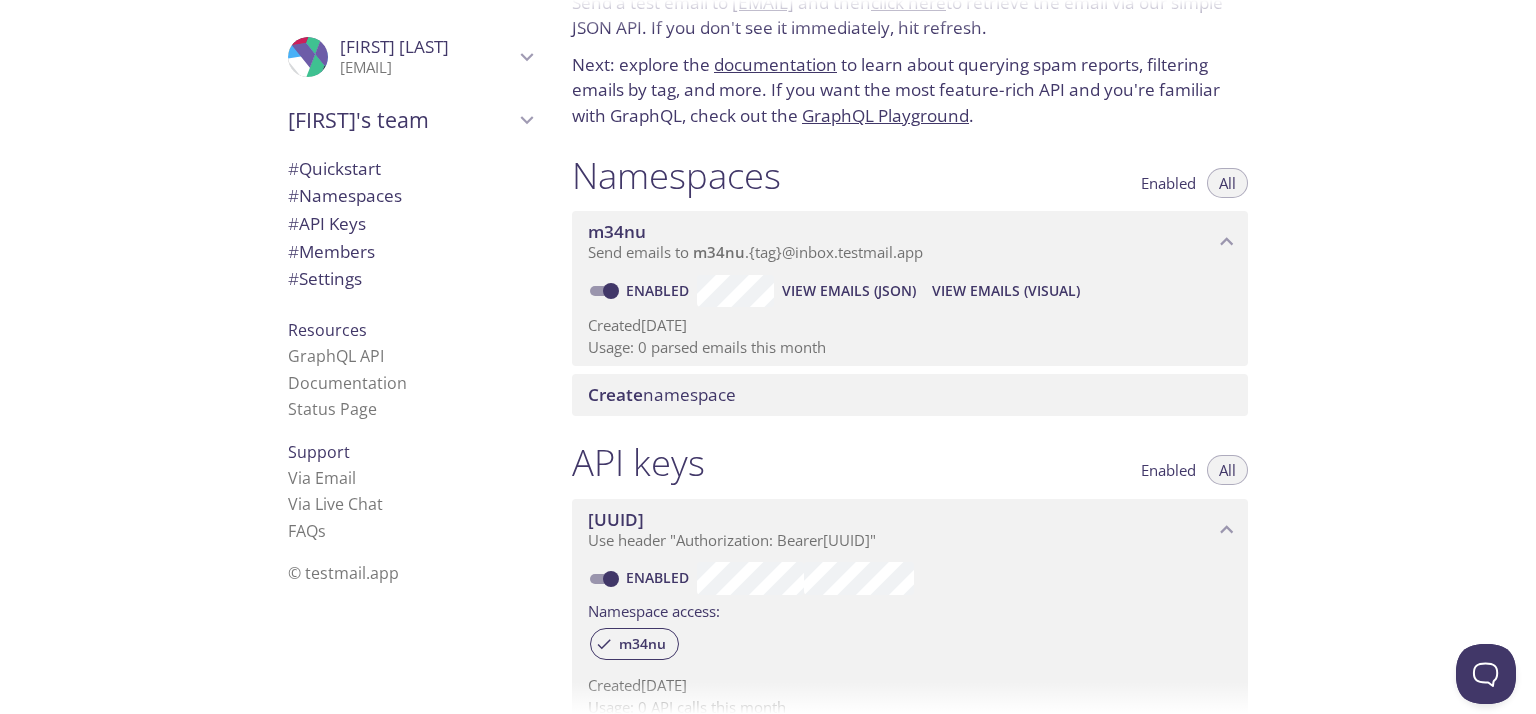 scroll, scrollTop: 200, scrollLeft: 0, axis: vertical 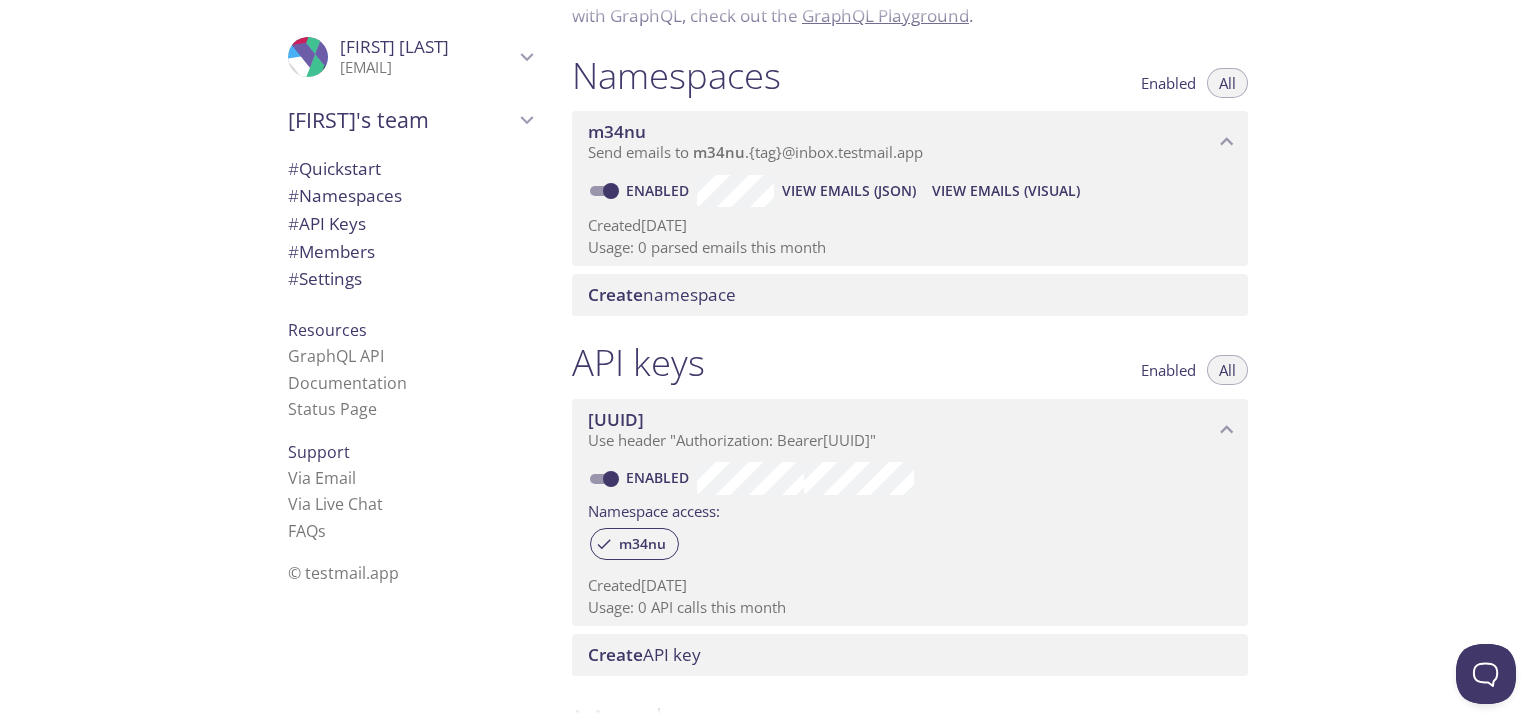 click on "Create" at bounding box center (615, 294) 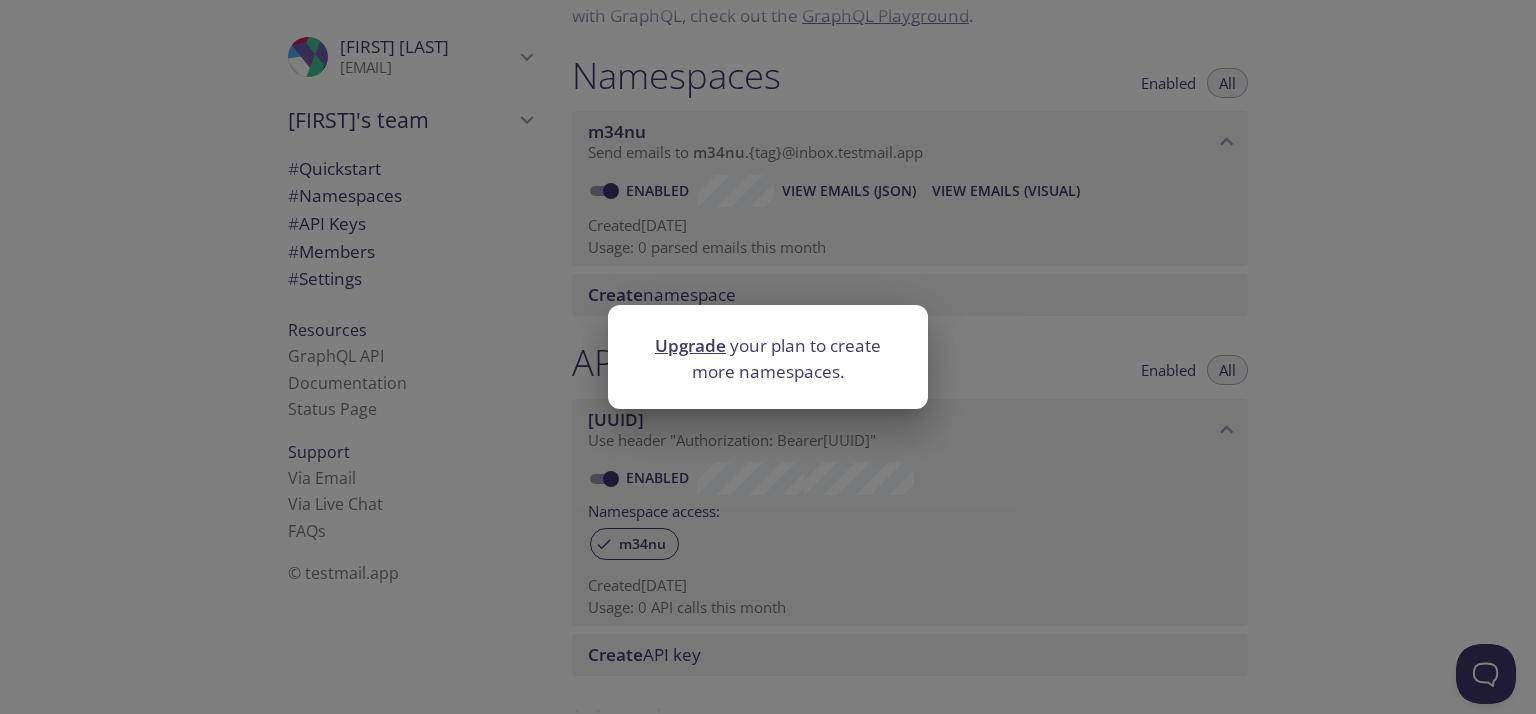 click on "Upgrade   your plan to create more namespaces." at bounding box center [768, 357] 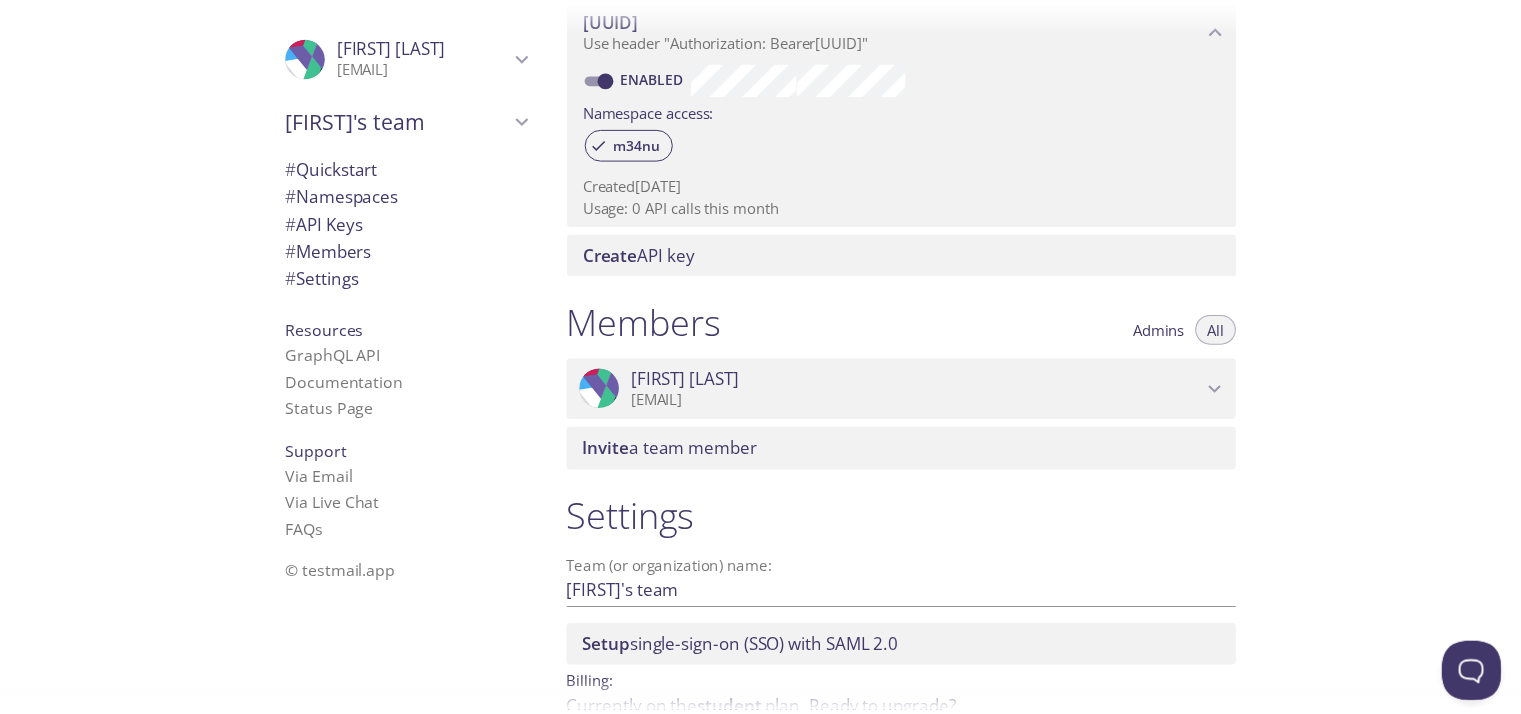 scroll, scrollTop: 708, scrollLeft: 0, axis: vertical 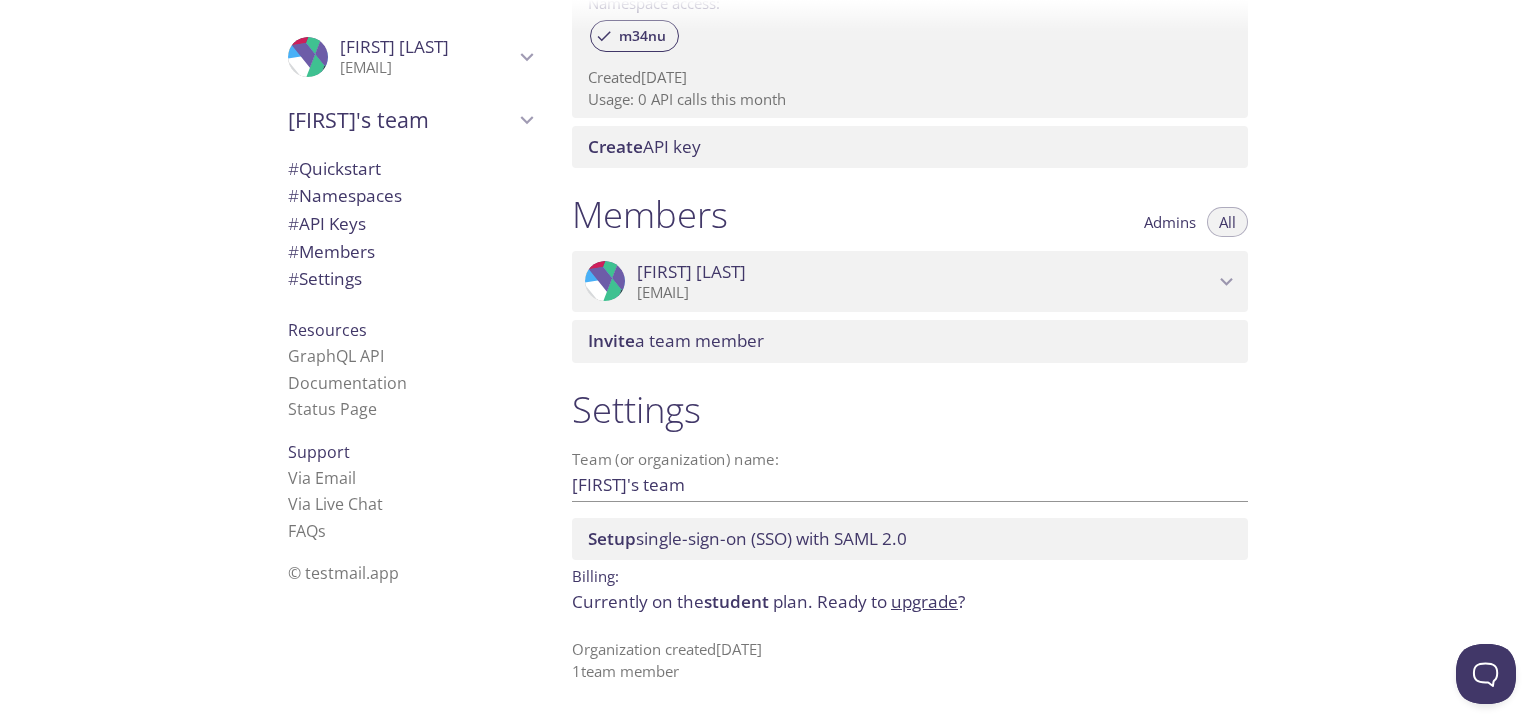 click on "upgrade" at bounding box center (924, 601) 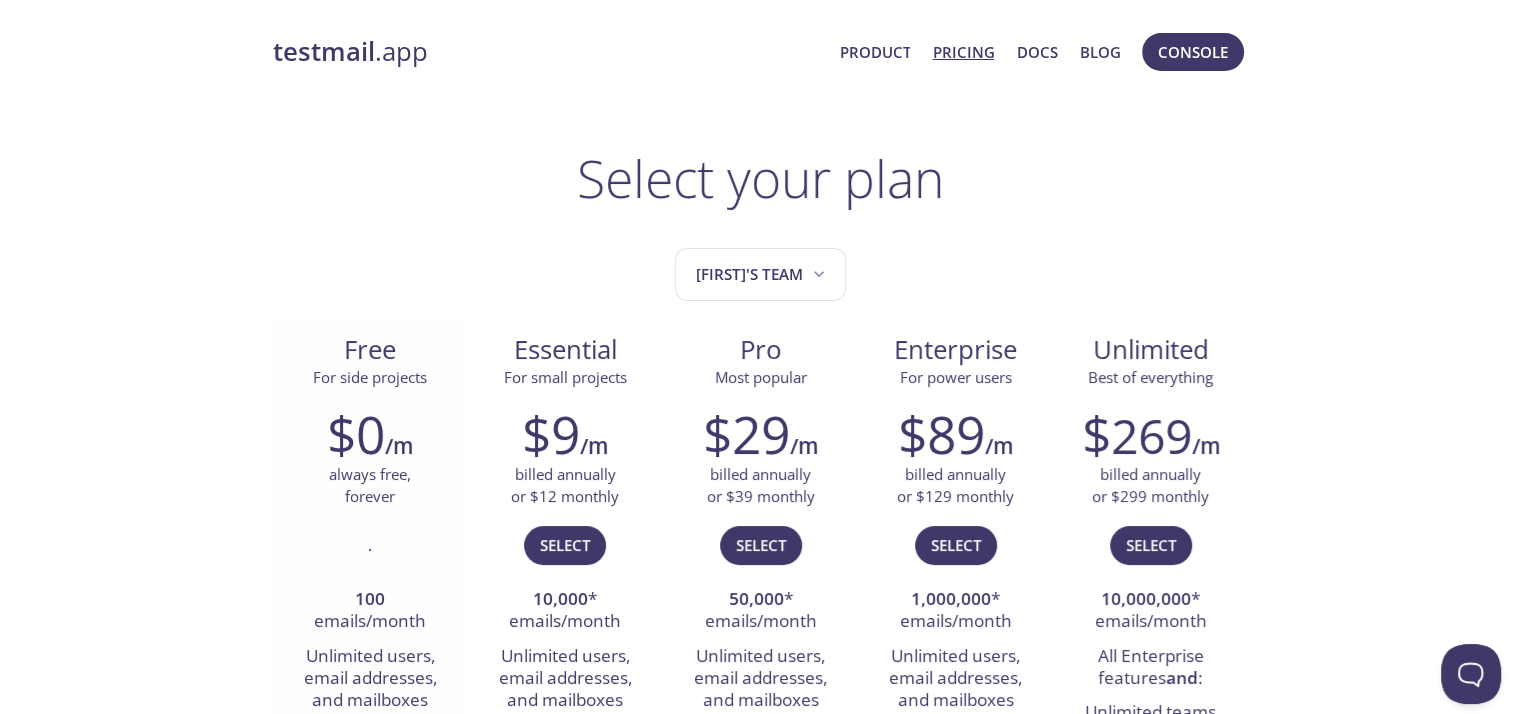 scroll, scrollTop: 100, scrollLeft: 0, axis: vertical 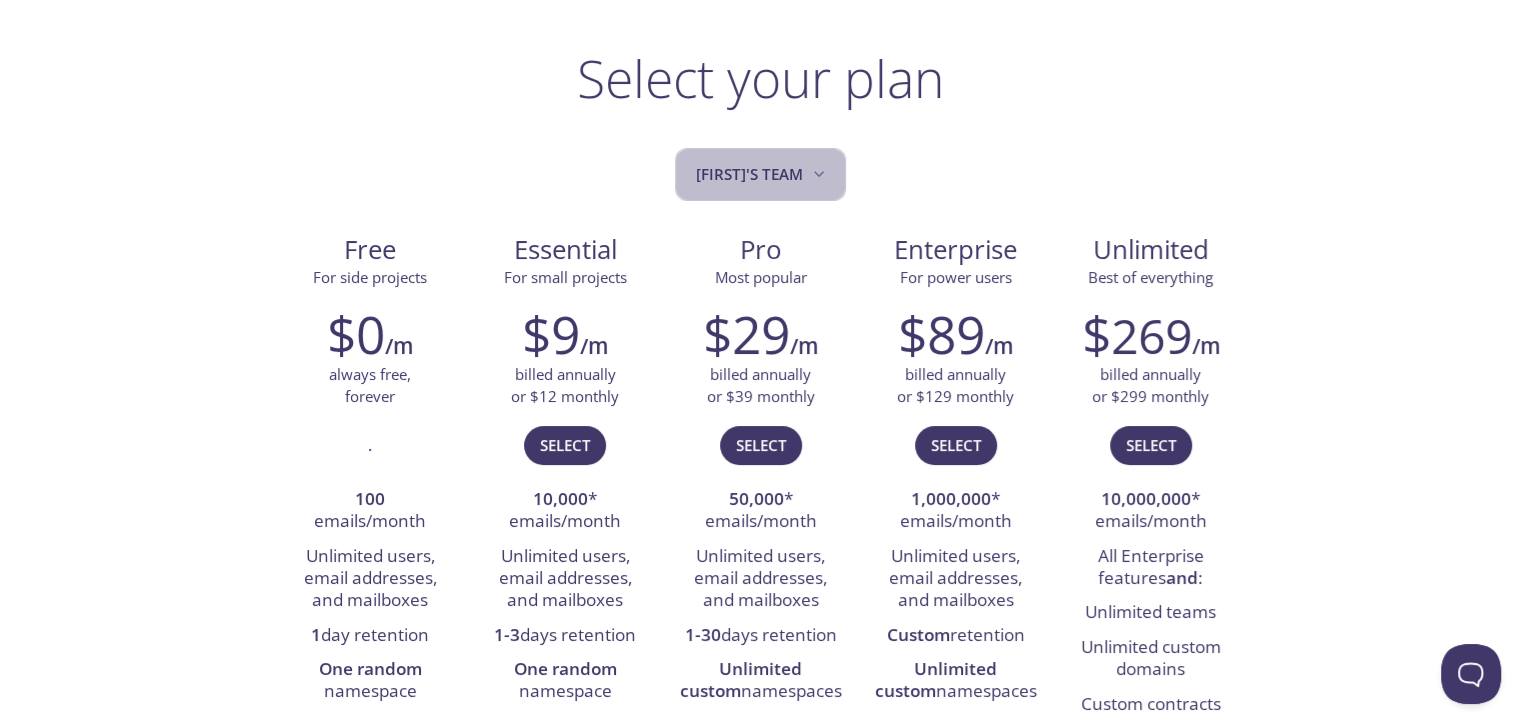 click 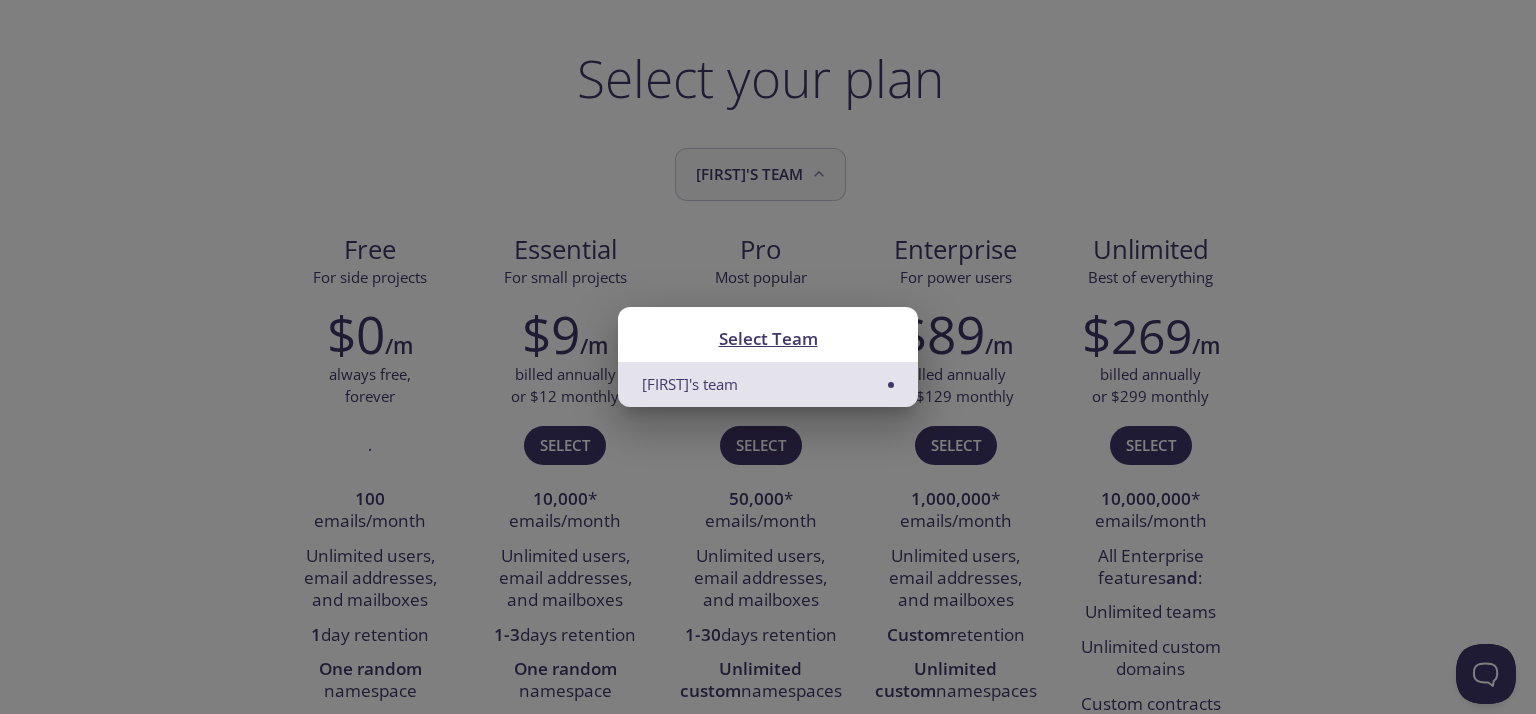 click on "Select Team [FIRST]'s team" at bounding box center [768, 357] 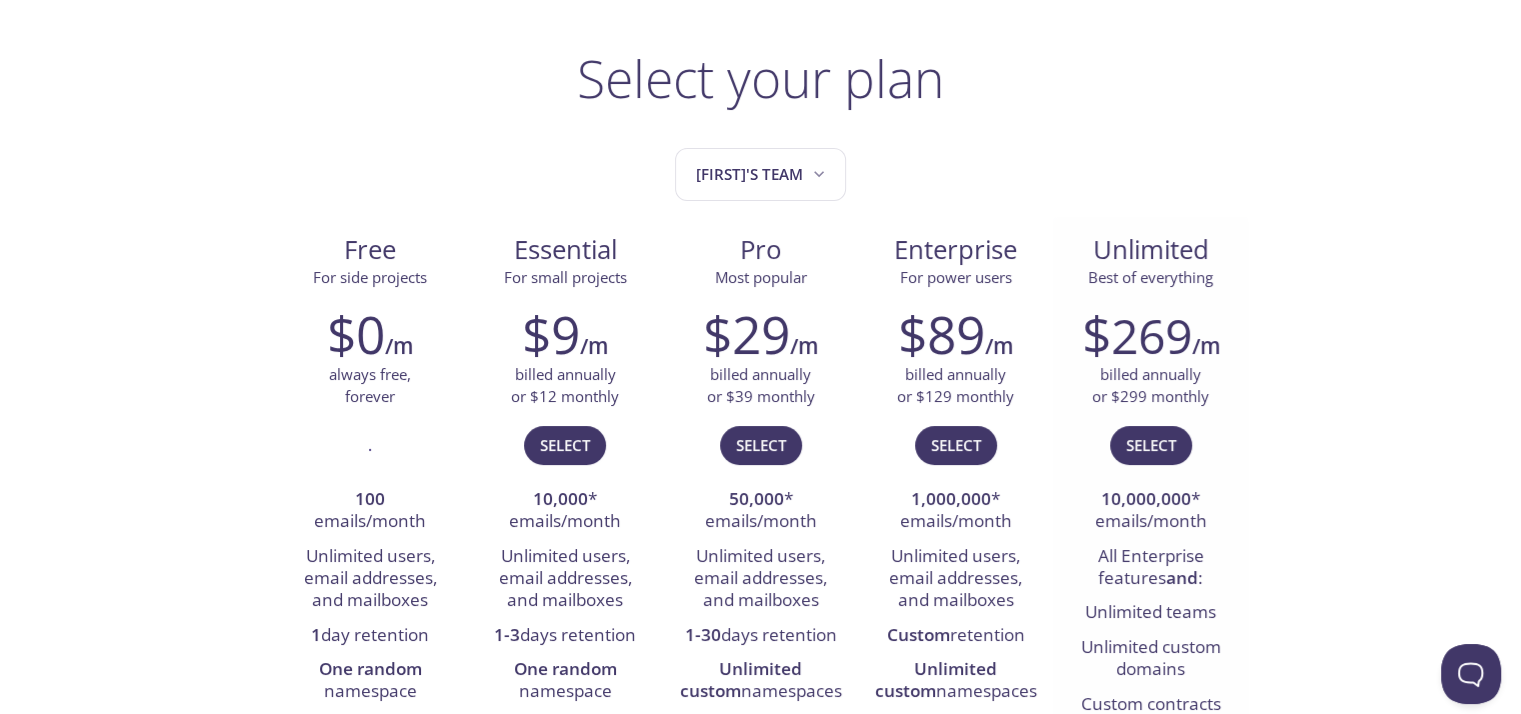 click on "Unlimited Best of everything" at bounding box center [1150, 254] 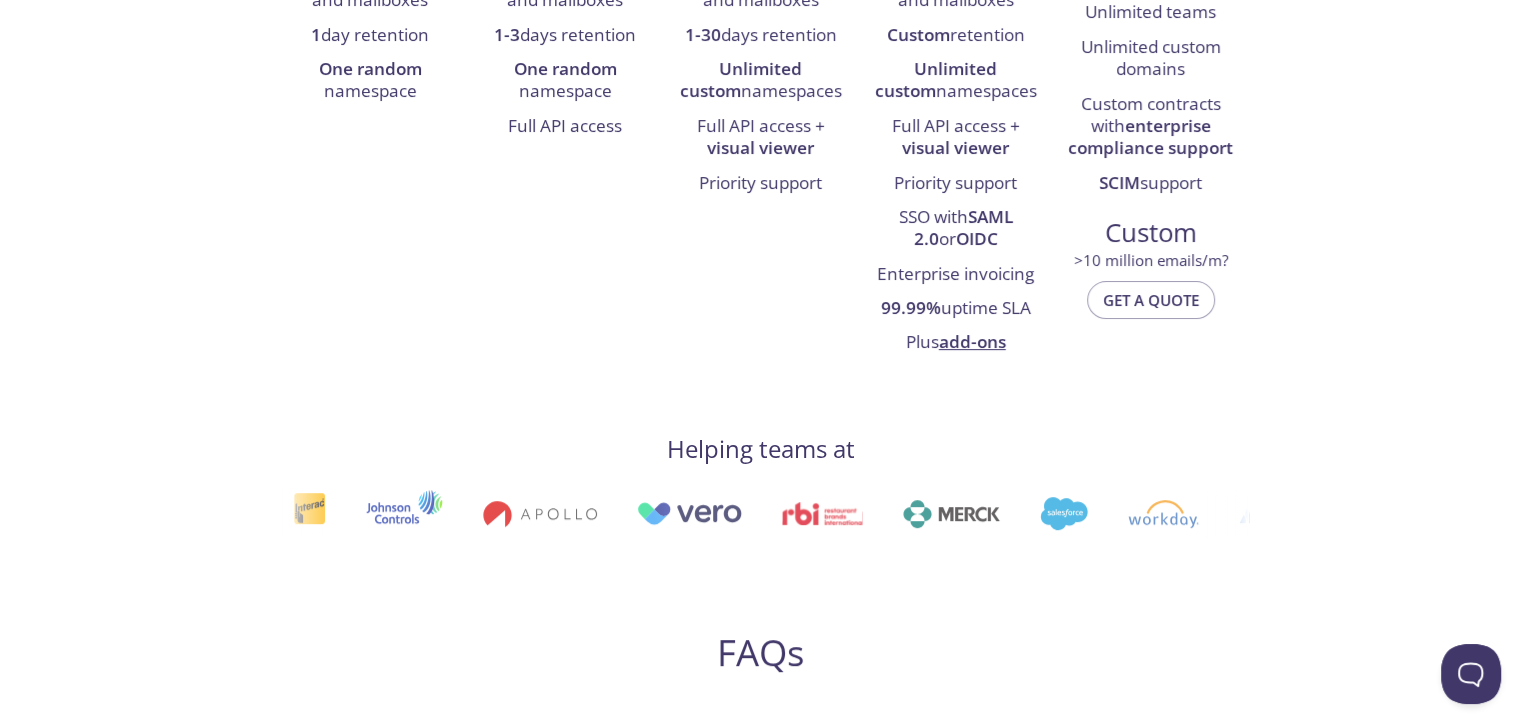 scroll, scrollTop: 900, scrollLeft: 0, axis: vertical 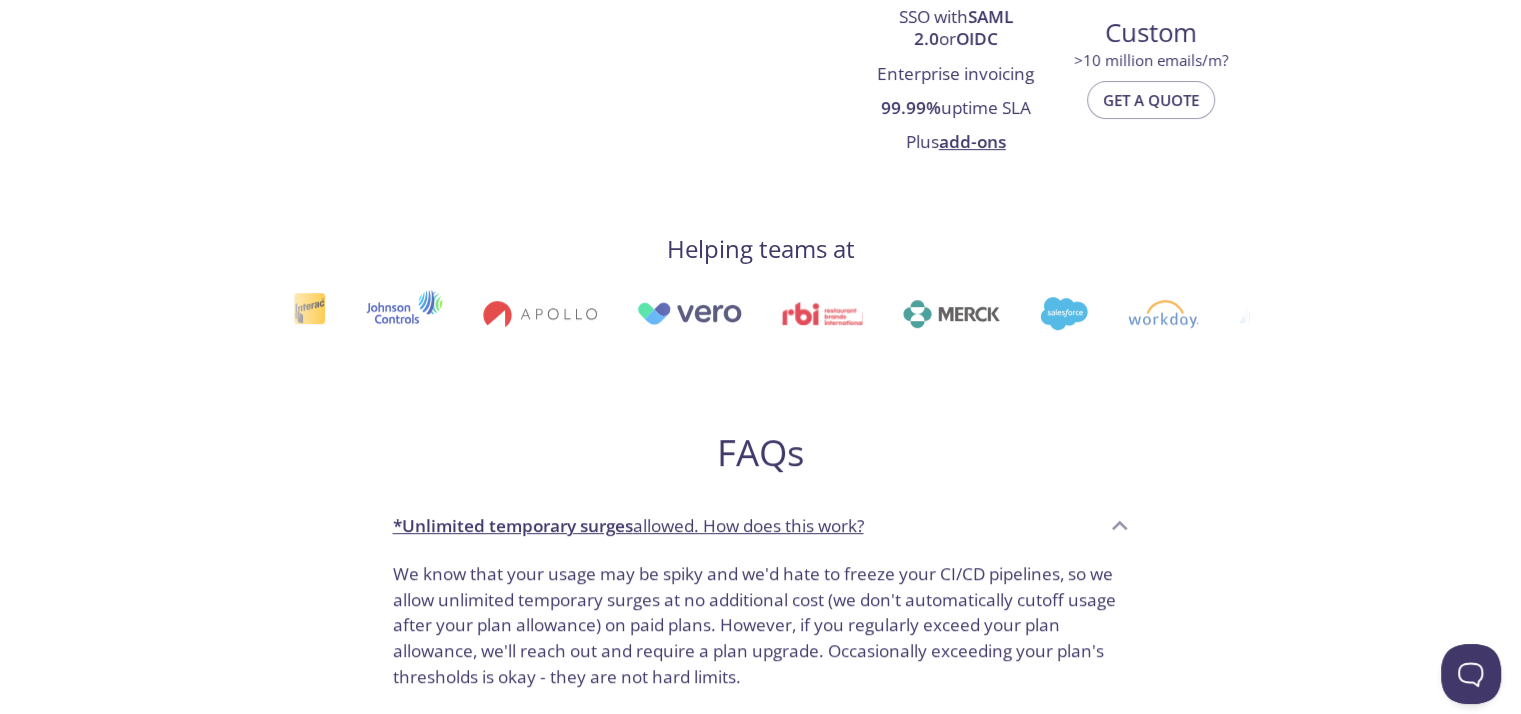 drag, startPoint x: 1389, startPoint y: 203, endPoint x: 1369, endPoint y: 217, distance: 24.41311 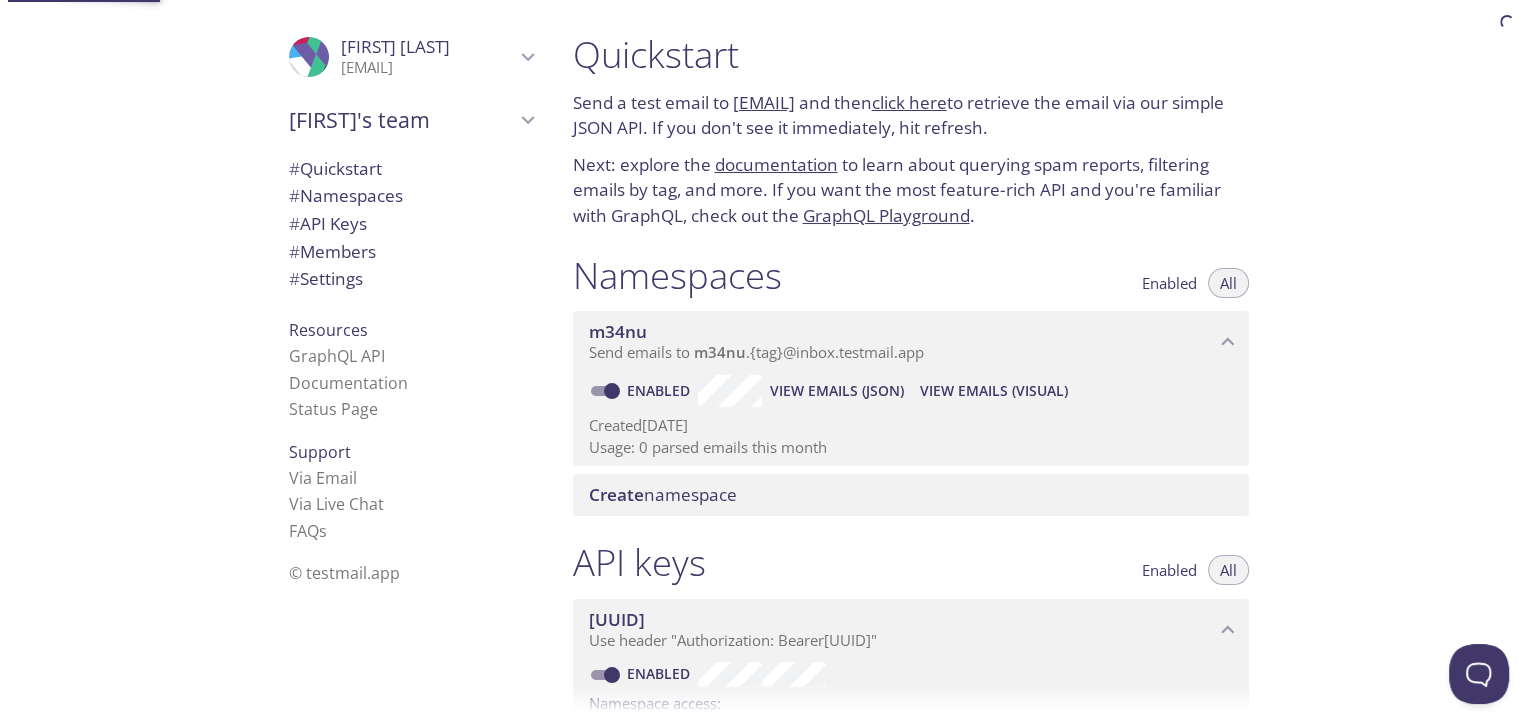 scroll, scrollTop: 0, scrollLeft: 0, axis: both 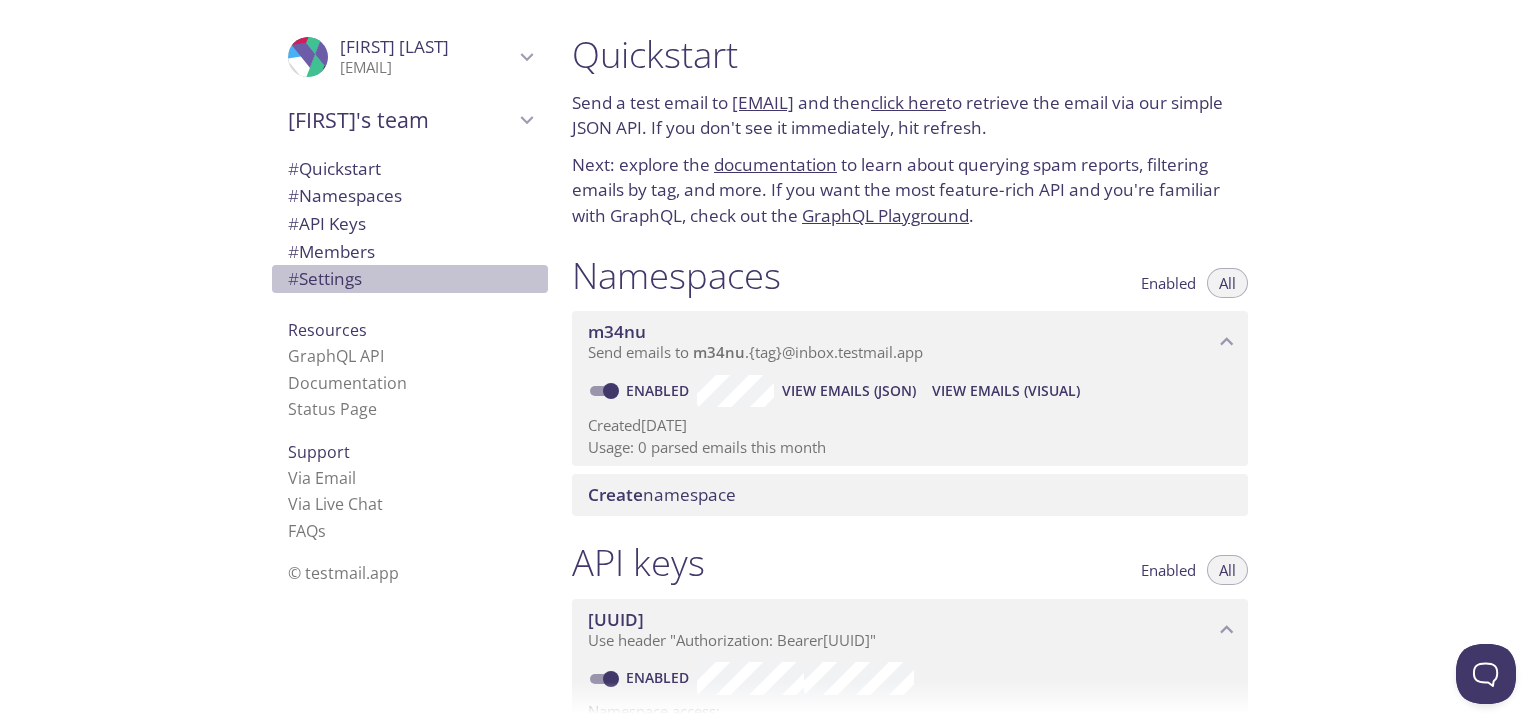 click on "#  Settings" at bounding box center (325, 278) 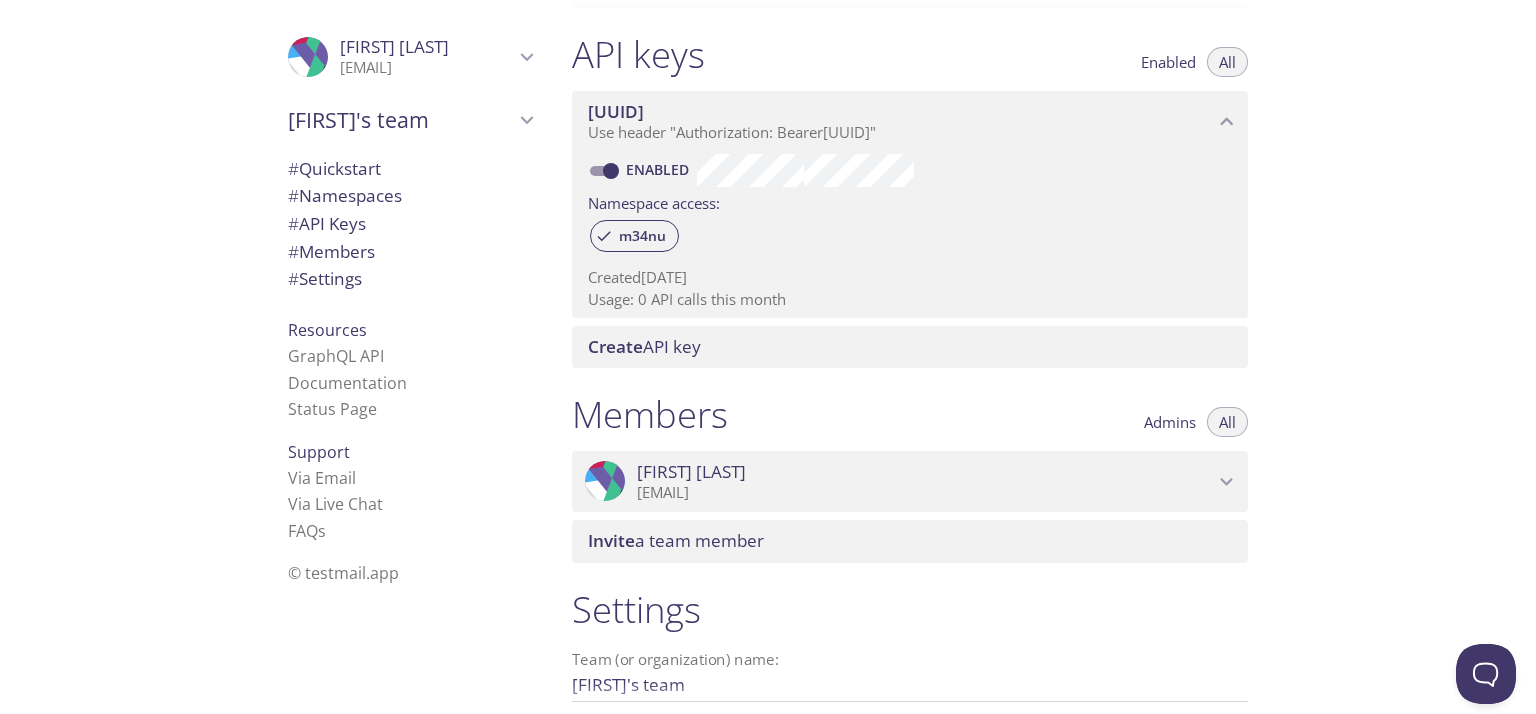 scroll, scrollTop: 708, scrollLeft: 0, axis: vertical 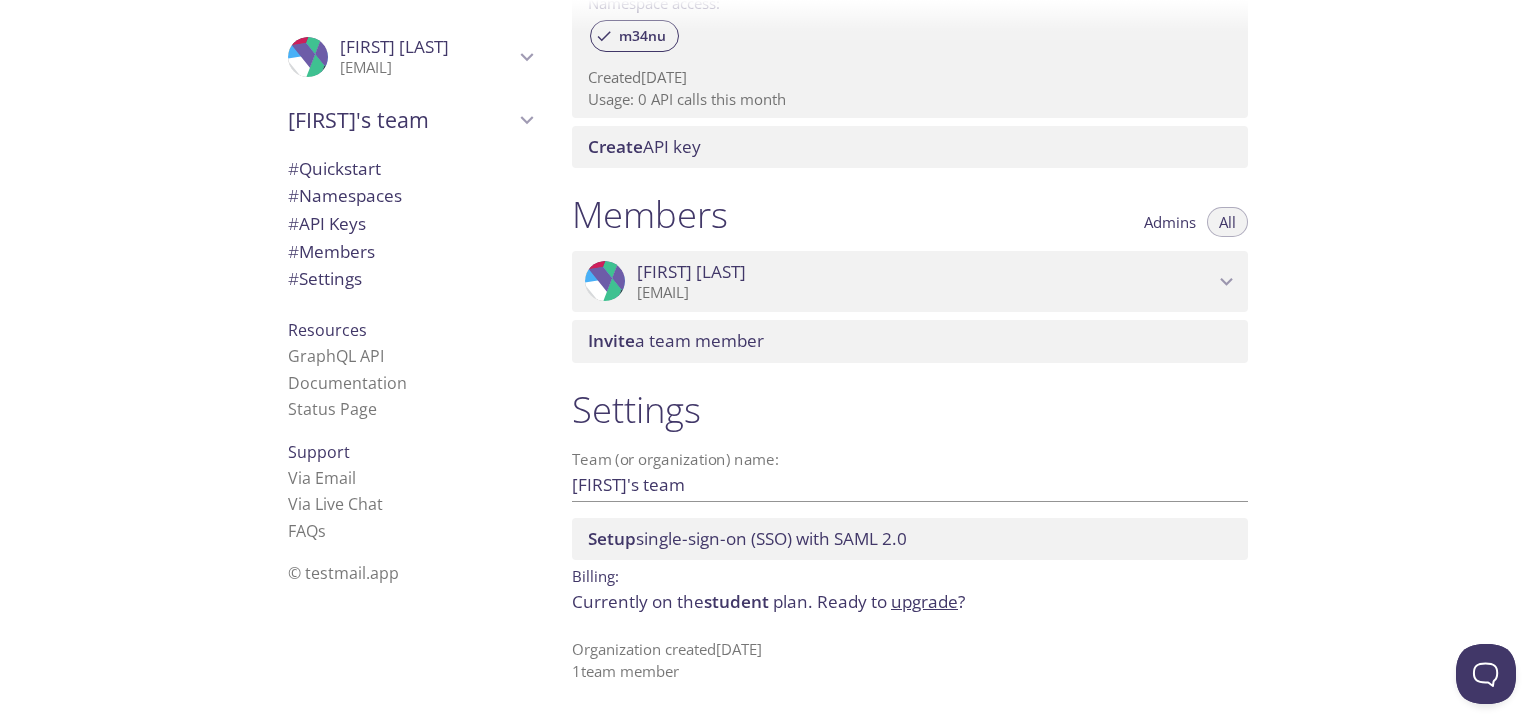 click on "[FIRST] [LAST]" at bounding box center (394, 46) 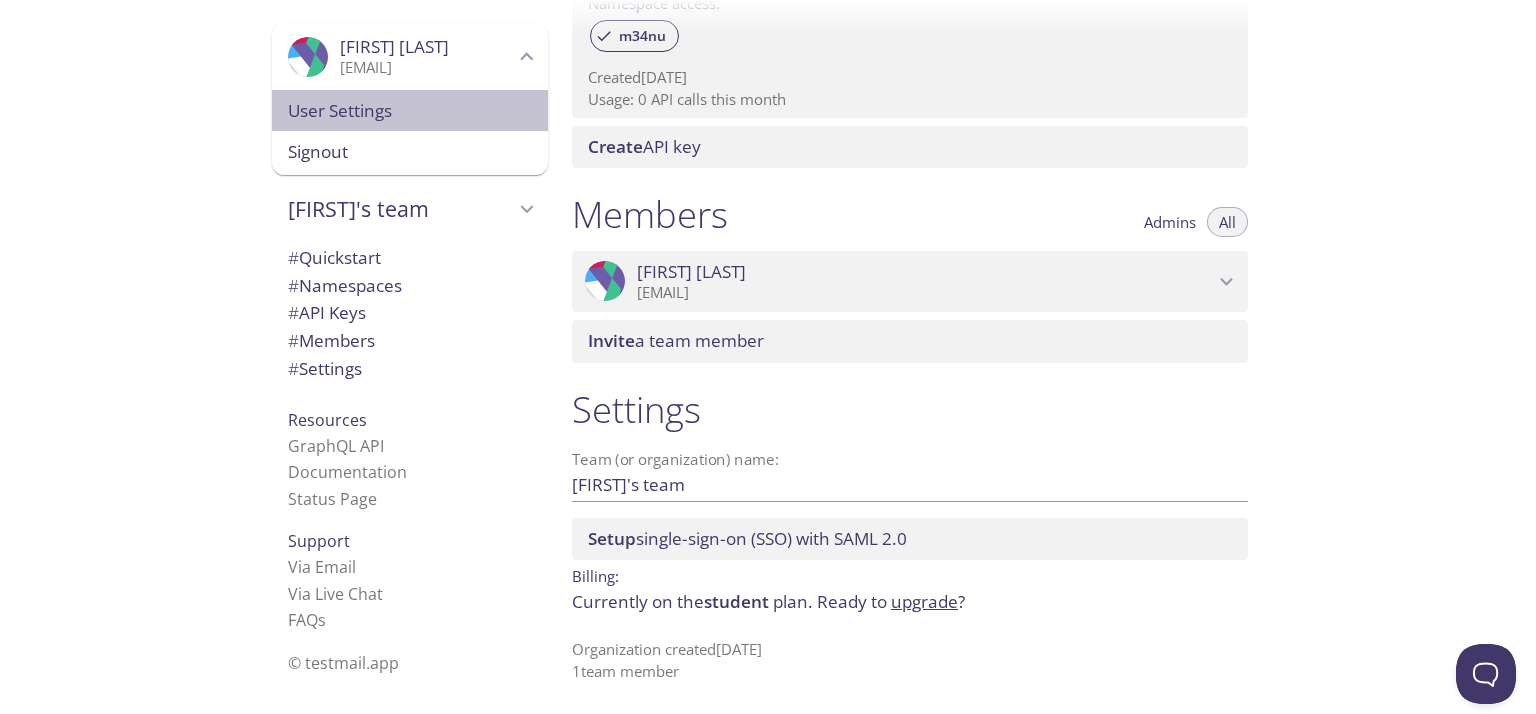 click on "User Settings" at bounding box center (410, 111) 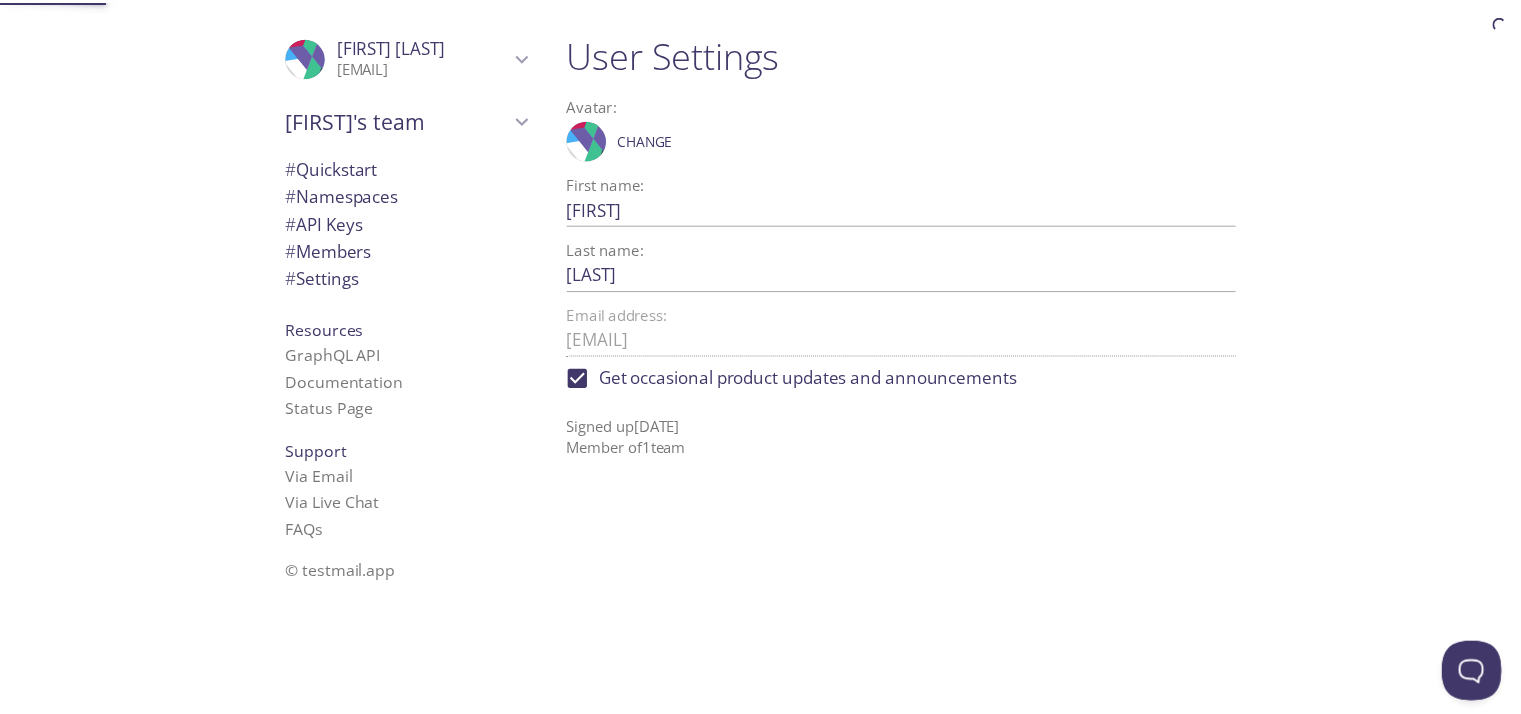 scroll, scrollTop: 0, scrollLeft: 0, axis: both 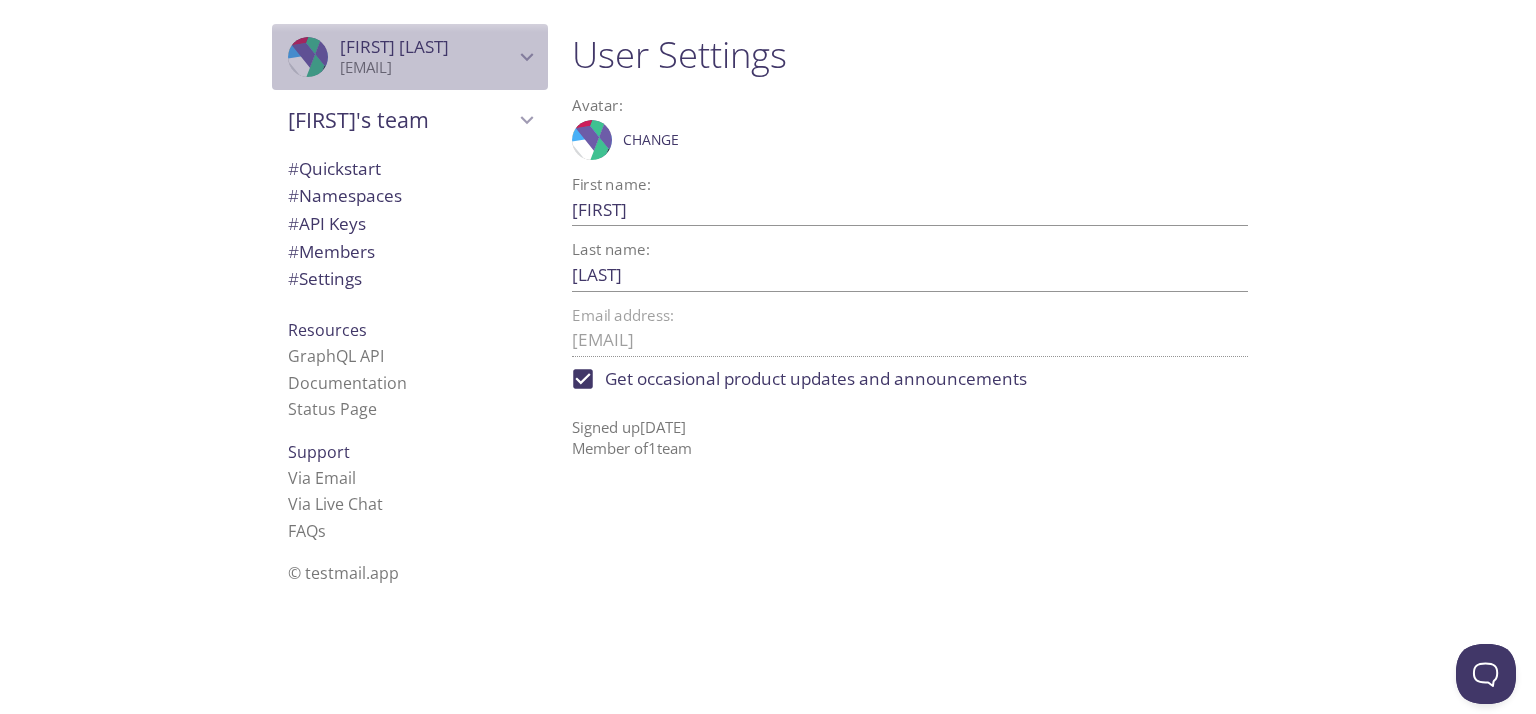 click on "[EMAIL]" at bounding box center (427, 68) 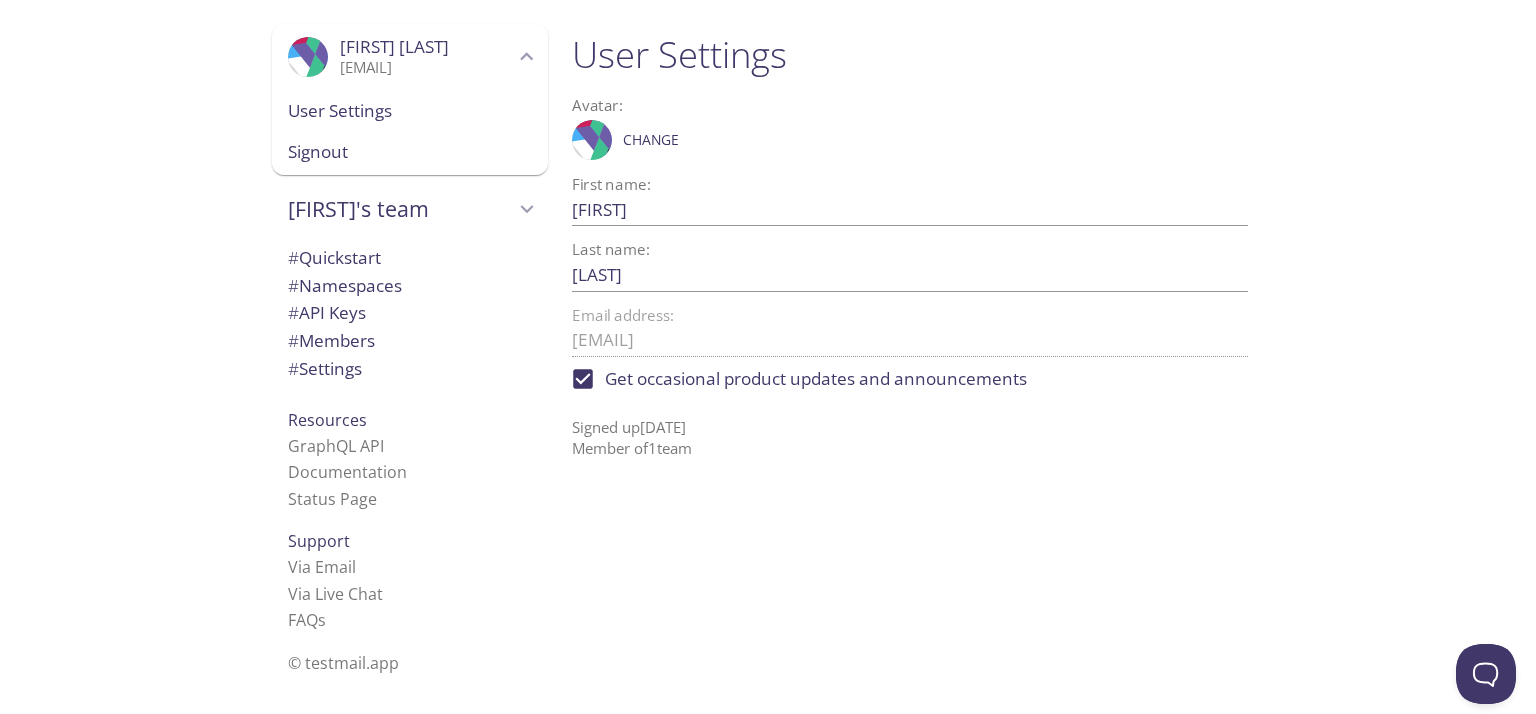 click on "Signout" at bounding box center [410, 152] 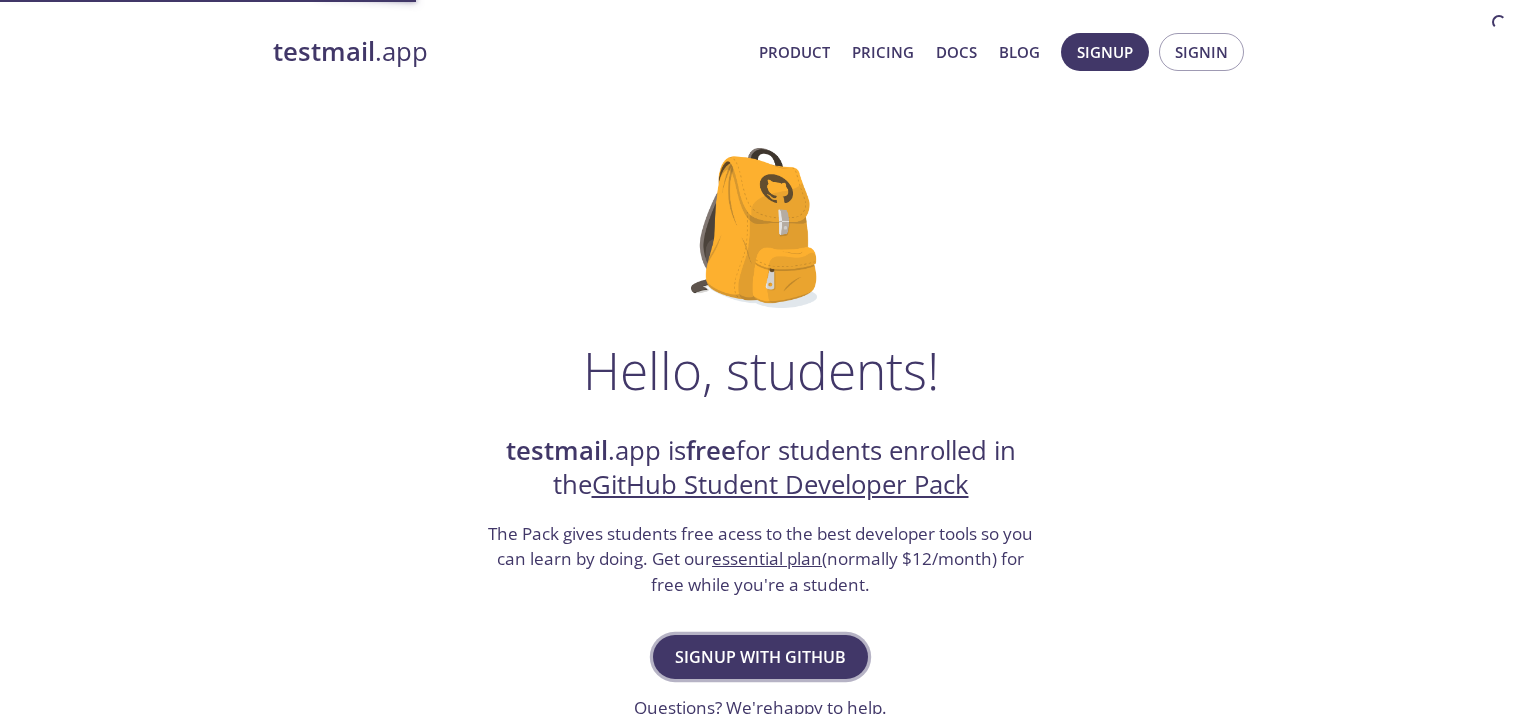 scroll, scrollTop: 0, scrollLeft: 0, axis: both 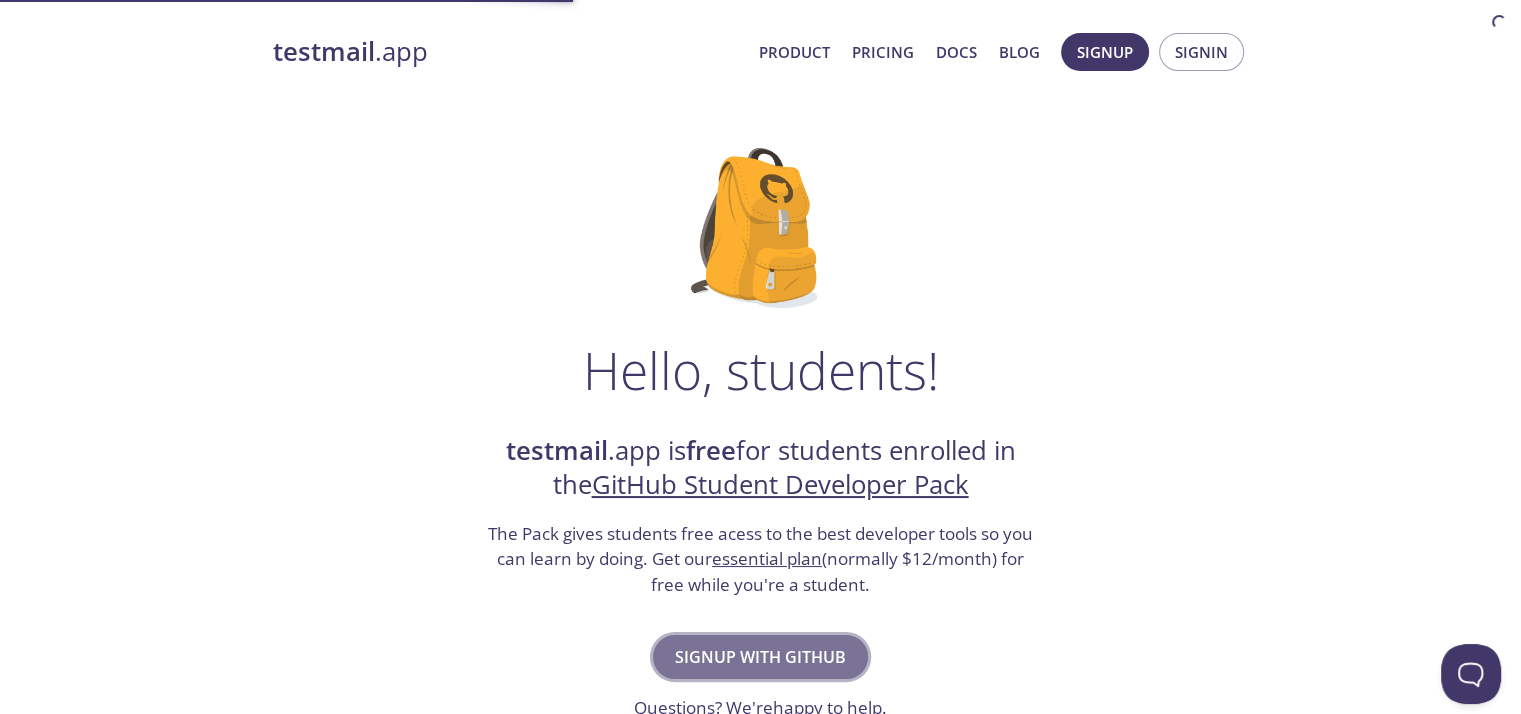 click on "Signup with GitHub" at bounding box center [760, 657] 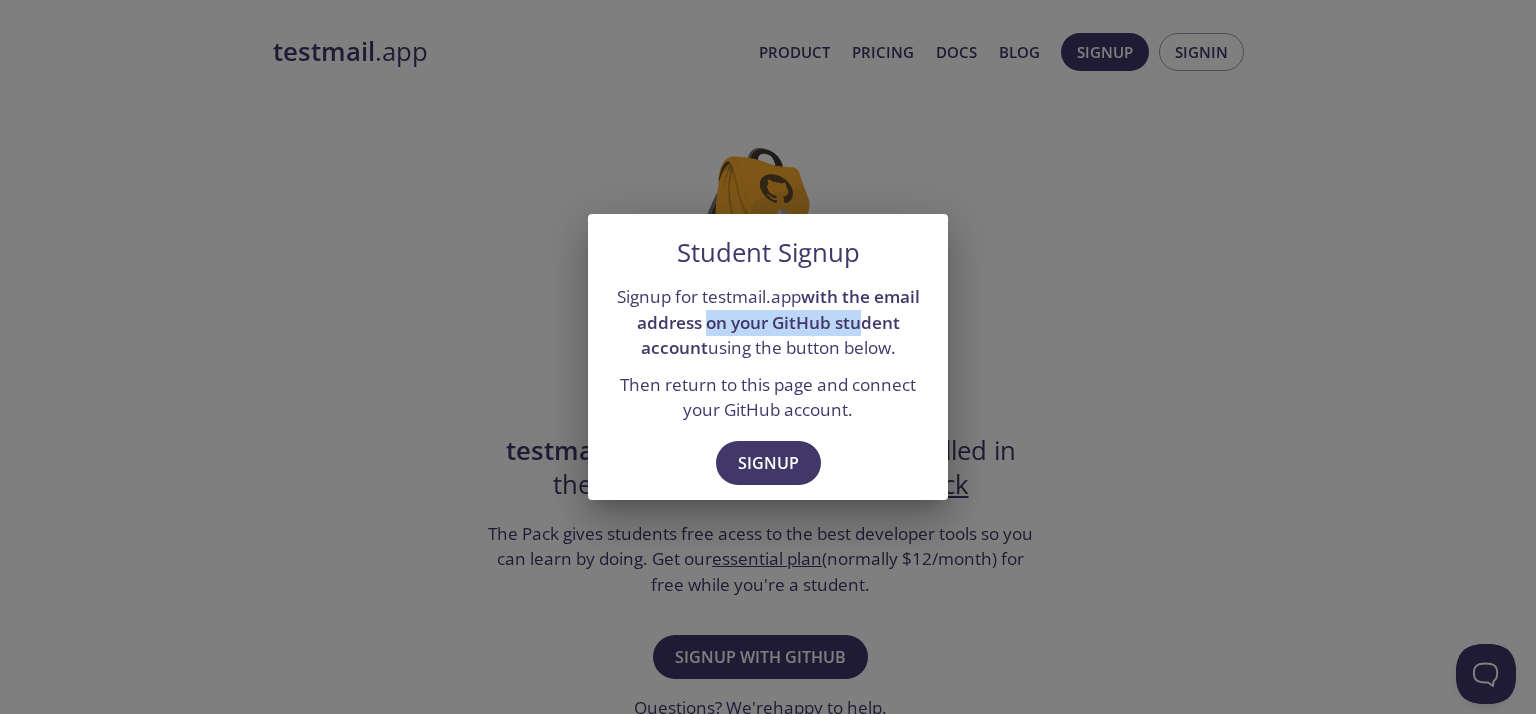 drag, startPoint x: 768, startPoint y: 319, endPoint x: 863, endPoint y: 323, distance: 95.084175 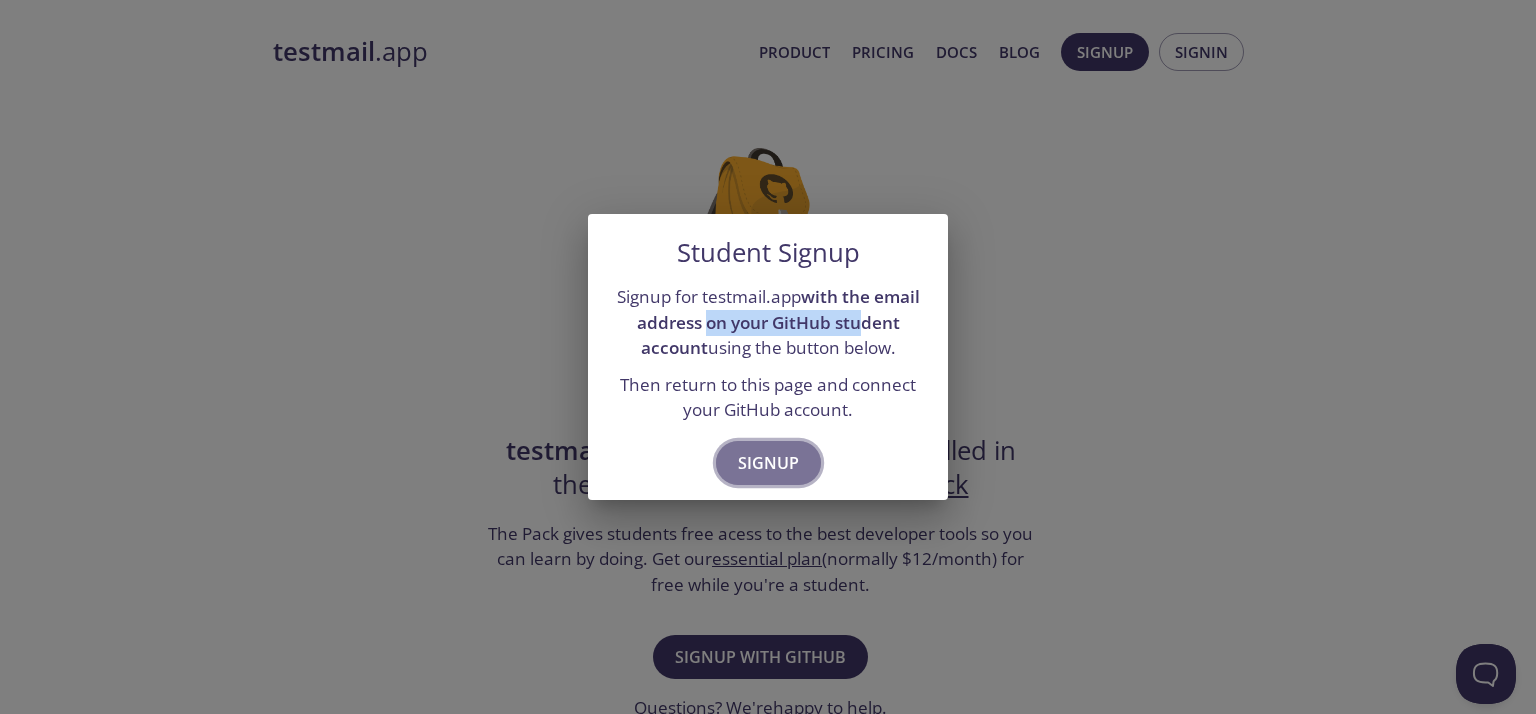 click on "Signup" at bounding box center (768, 463) 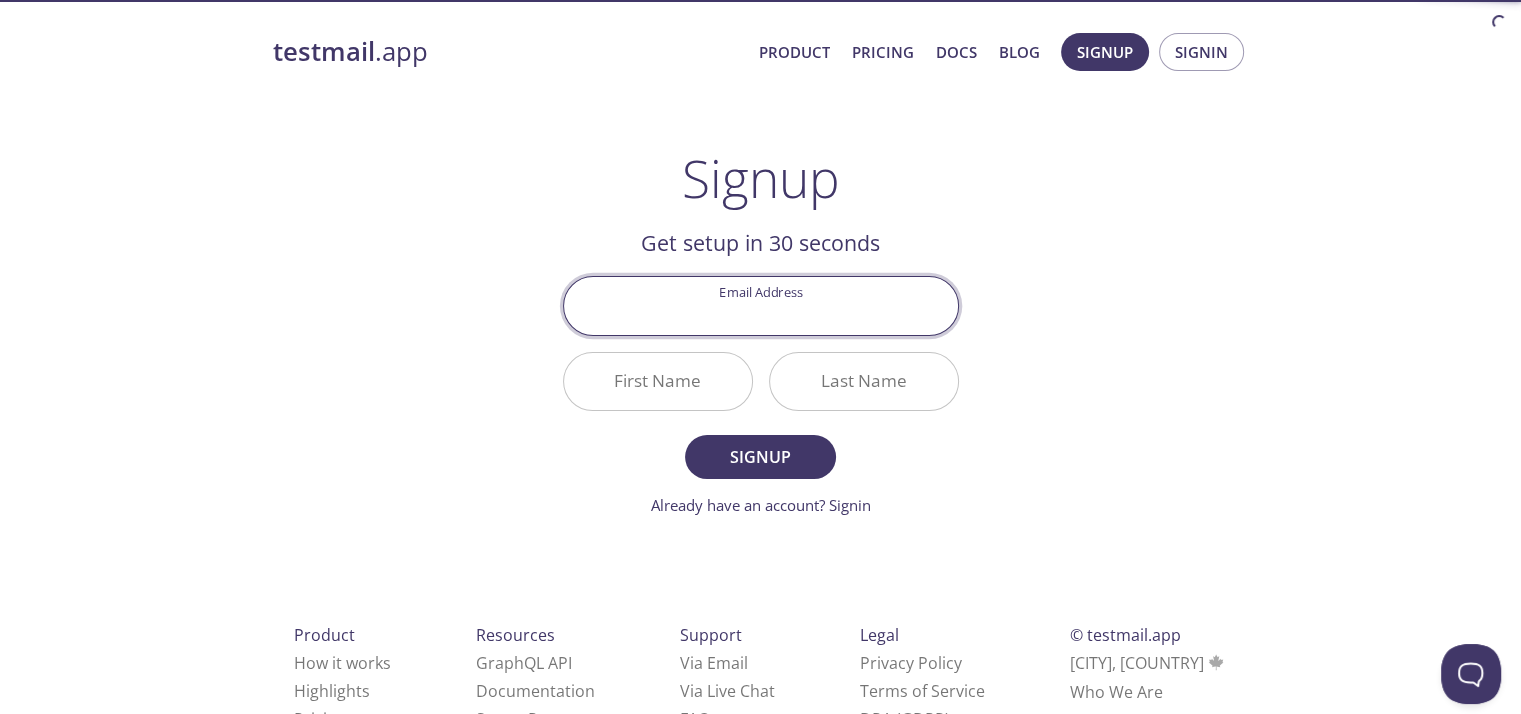 click on "Email Address" at bounding box center (761, 305) 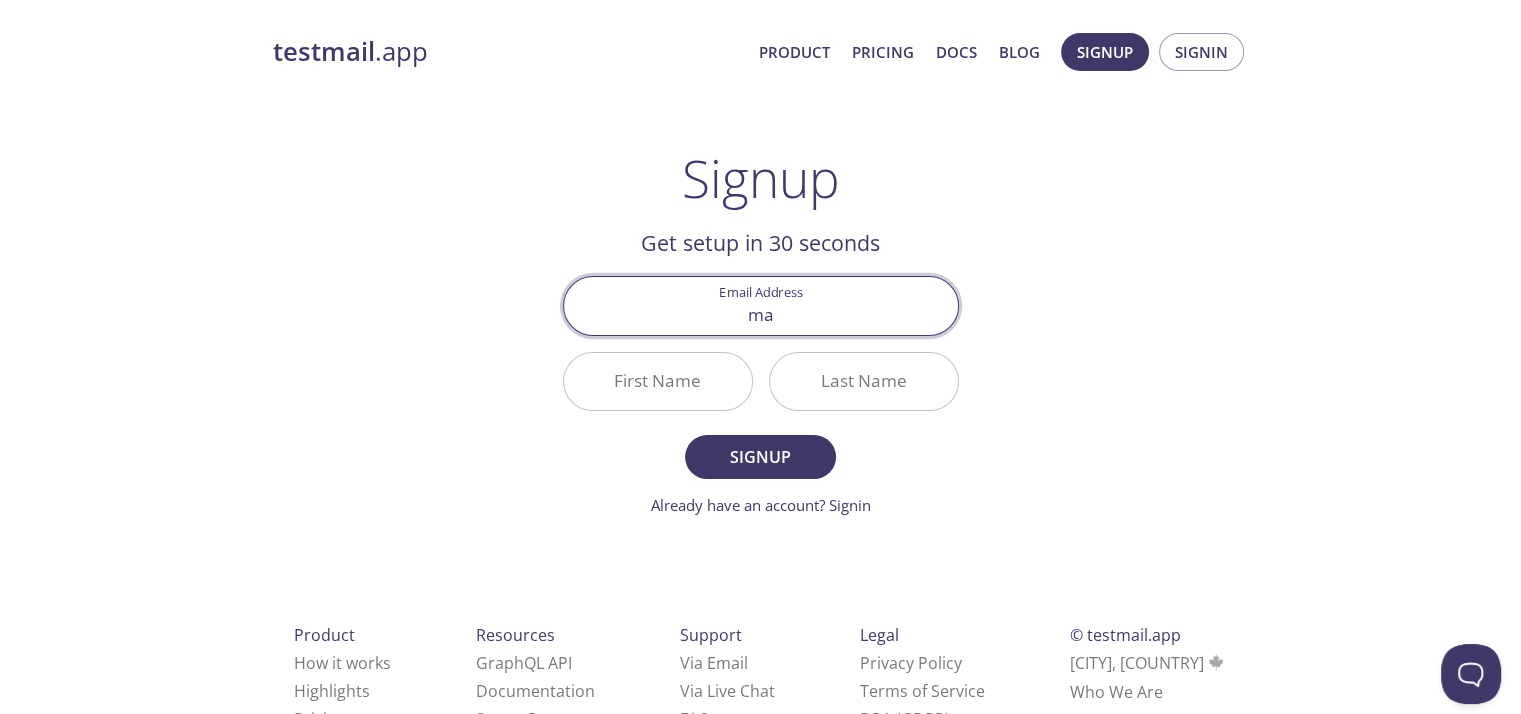 type on "m" 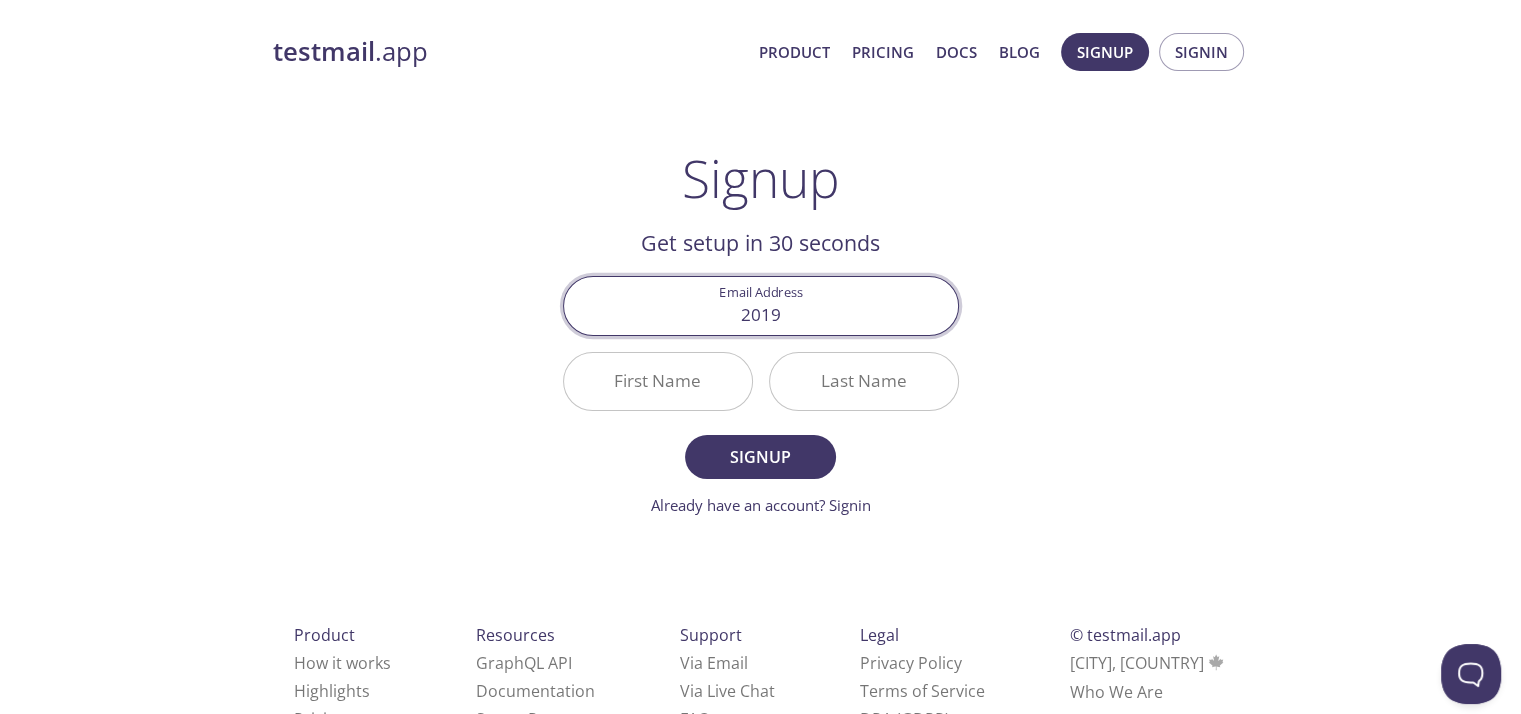 type on "201911330@gordoncollege.edu.ph" 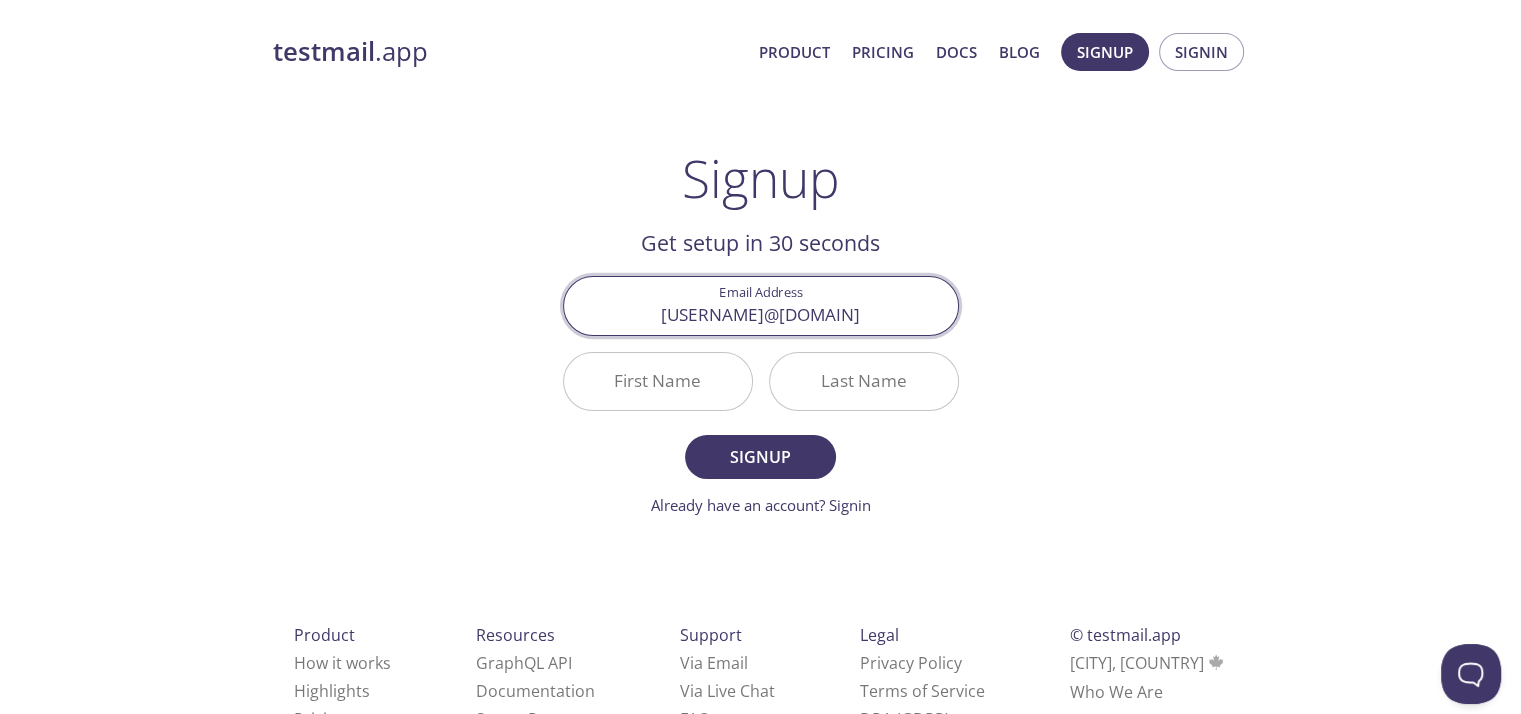 click on "First Name" at bounding box center (658, 381) 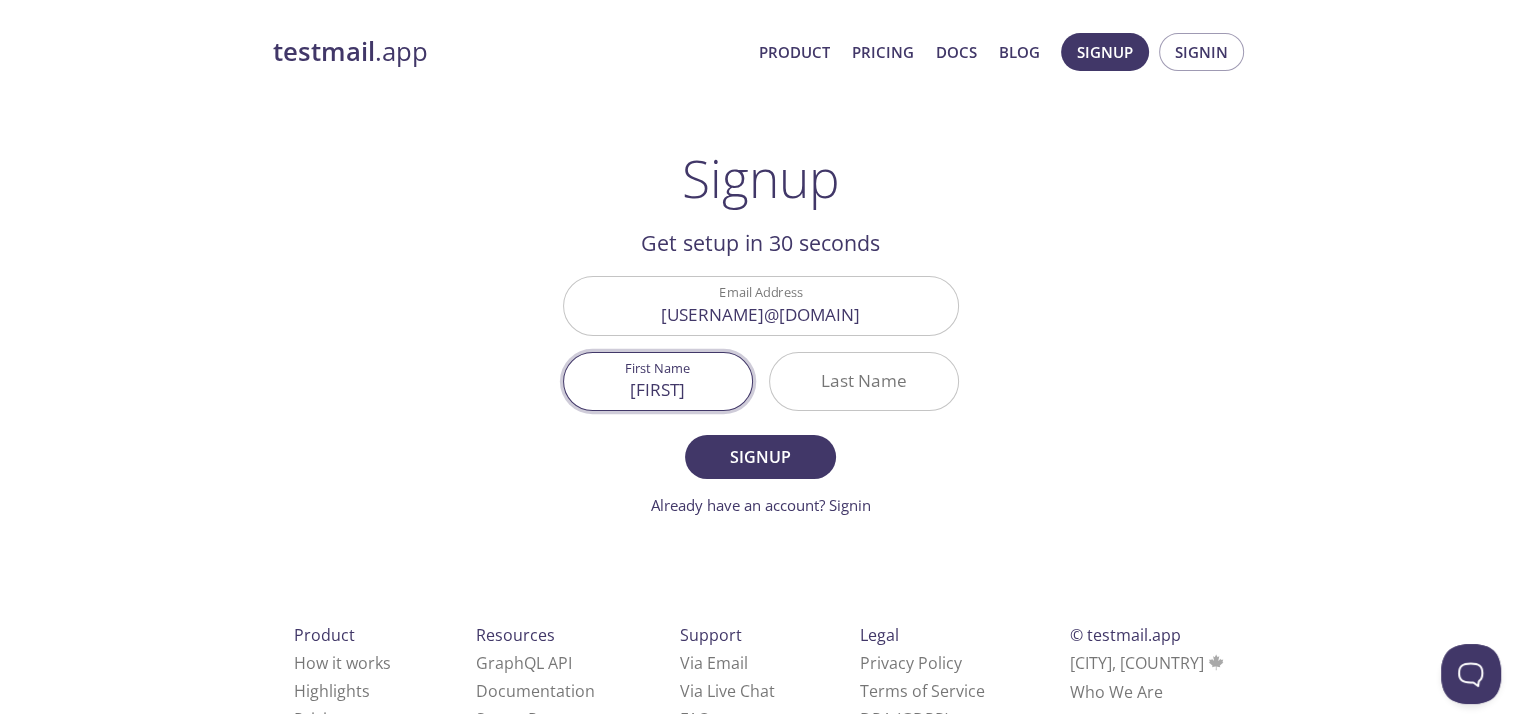 type on "[FIRST]" 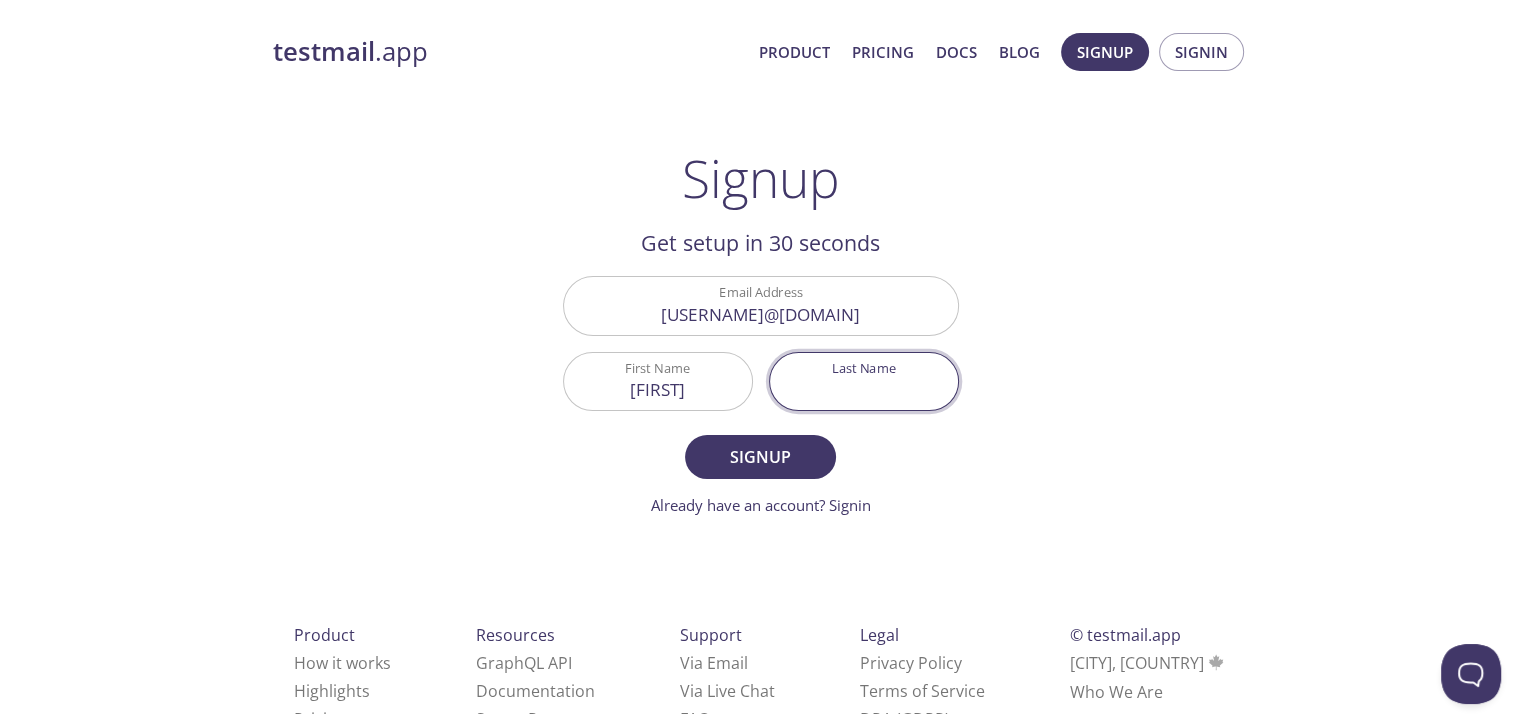 click on "Last Name" at bounding box center (864, 381) 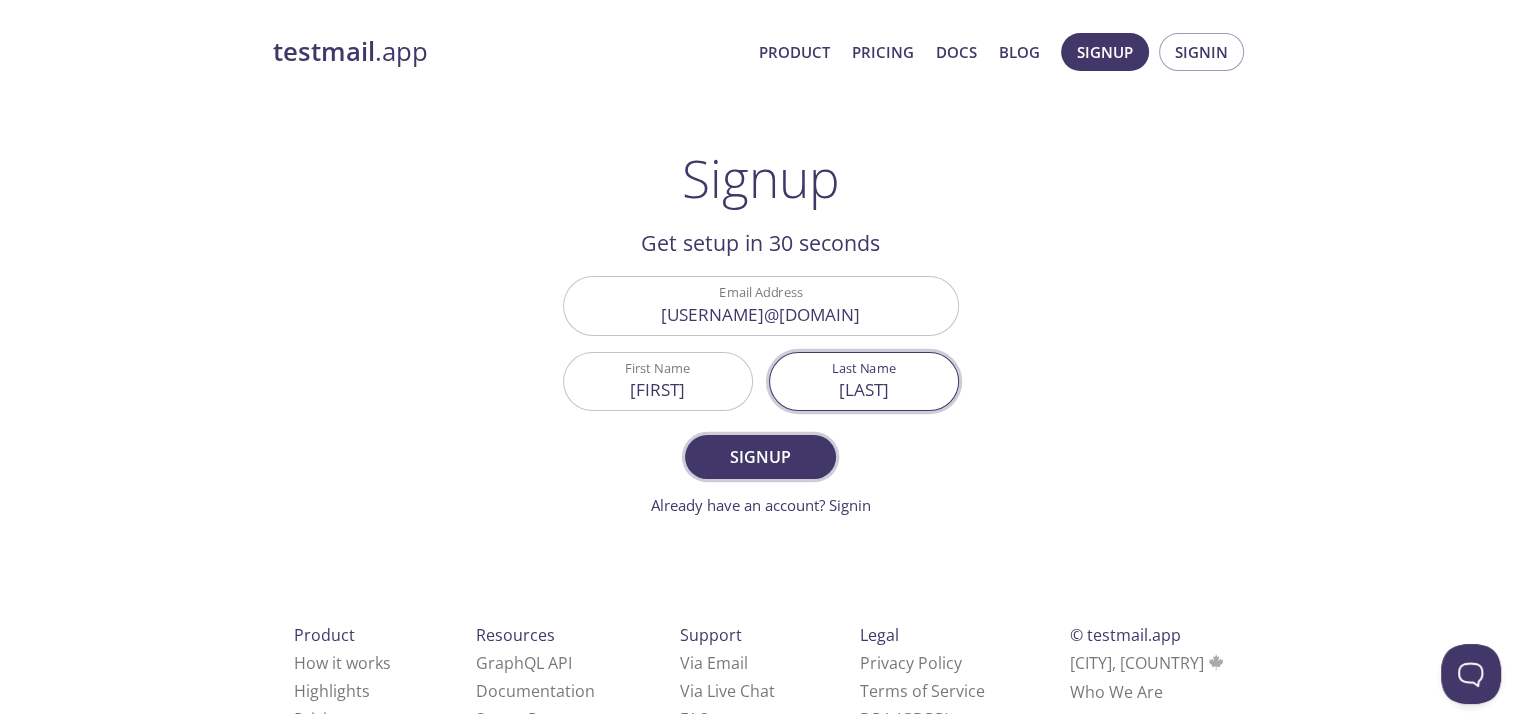 type on "[LAST]" 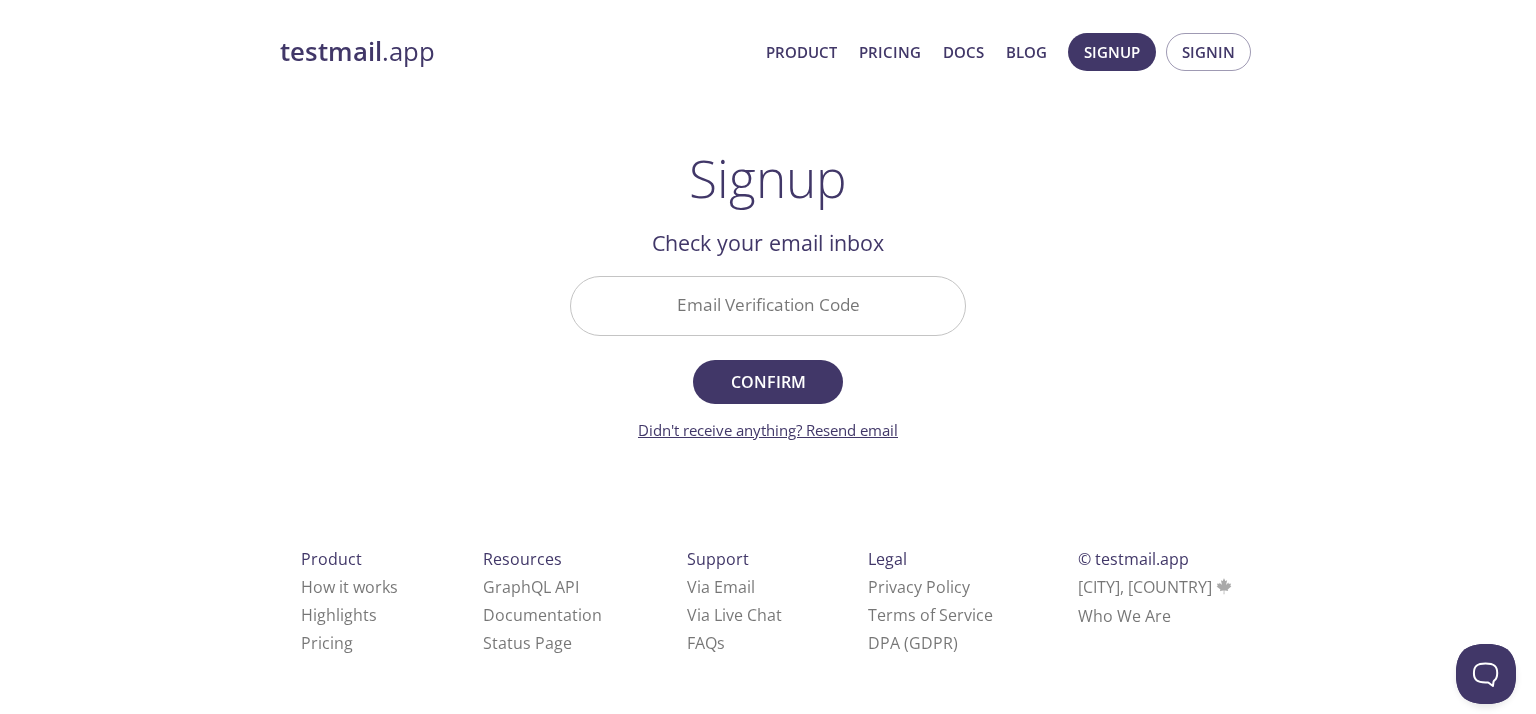 click on "Didn't receive anything? Resend email" at bounding box center (768, 430) 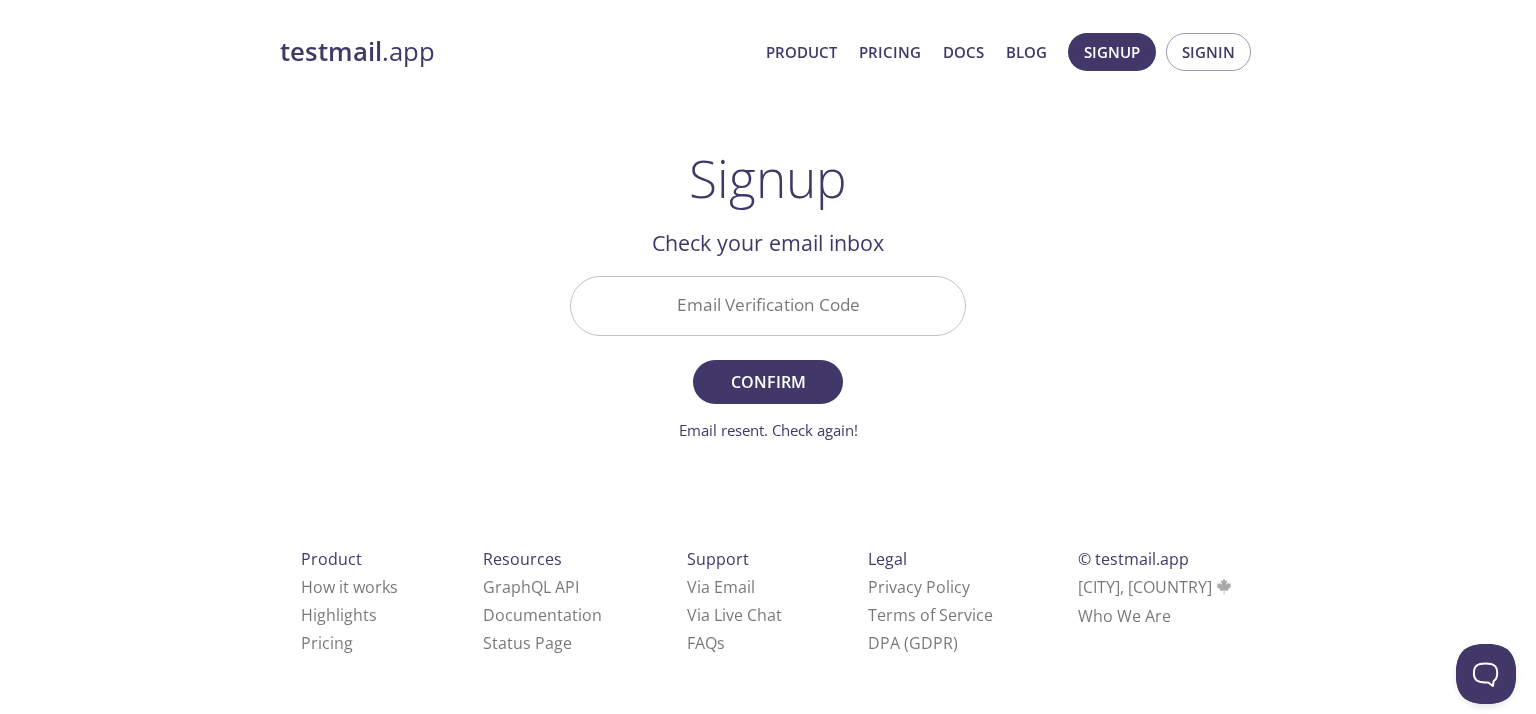 click on "Email Verification Code" at bounding box center (768, 305) 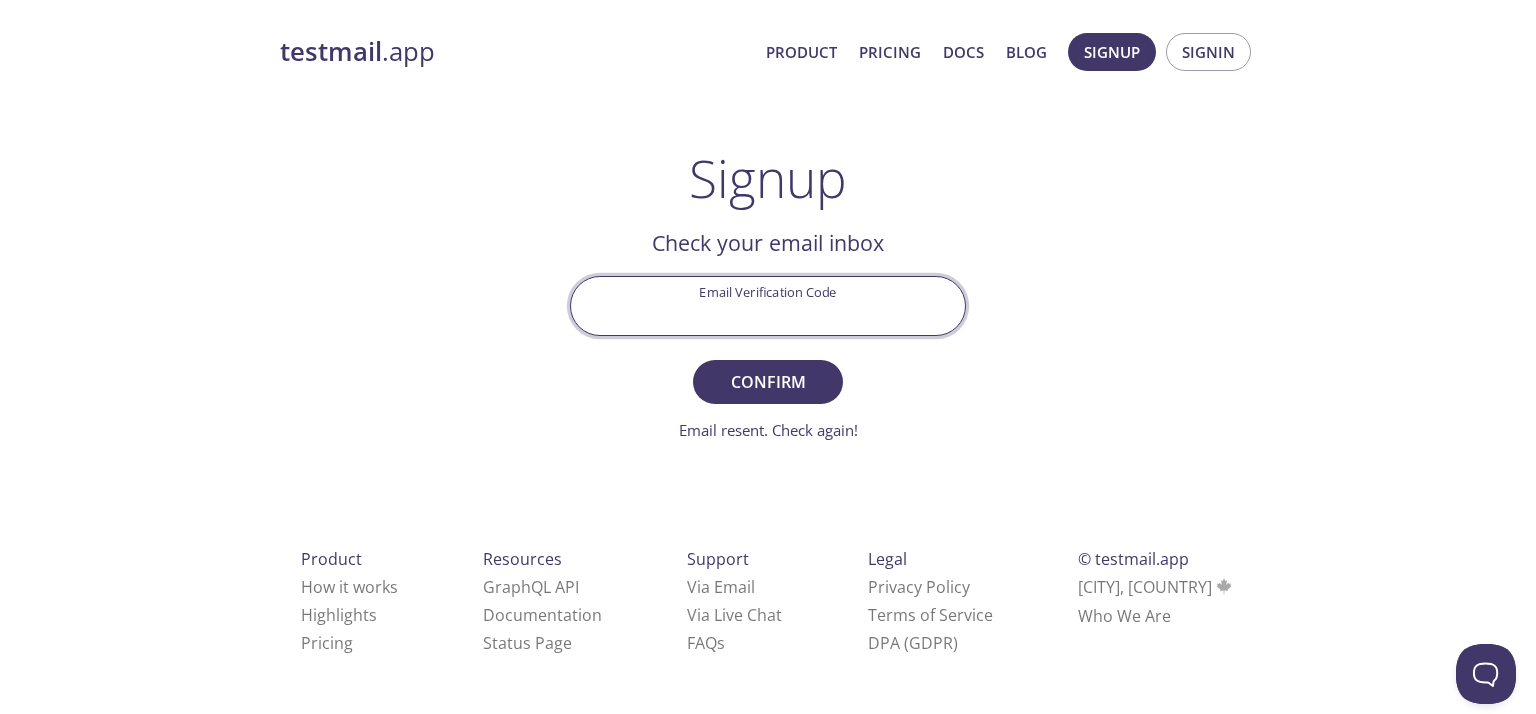 paste on "TPEMY2X" 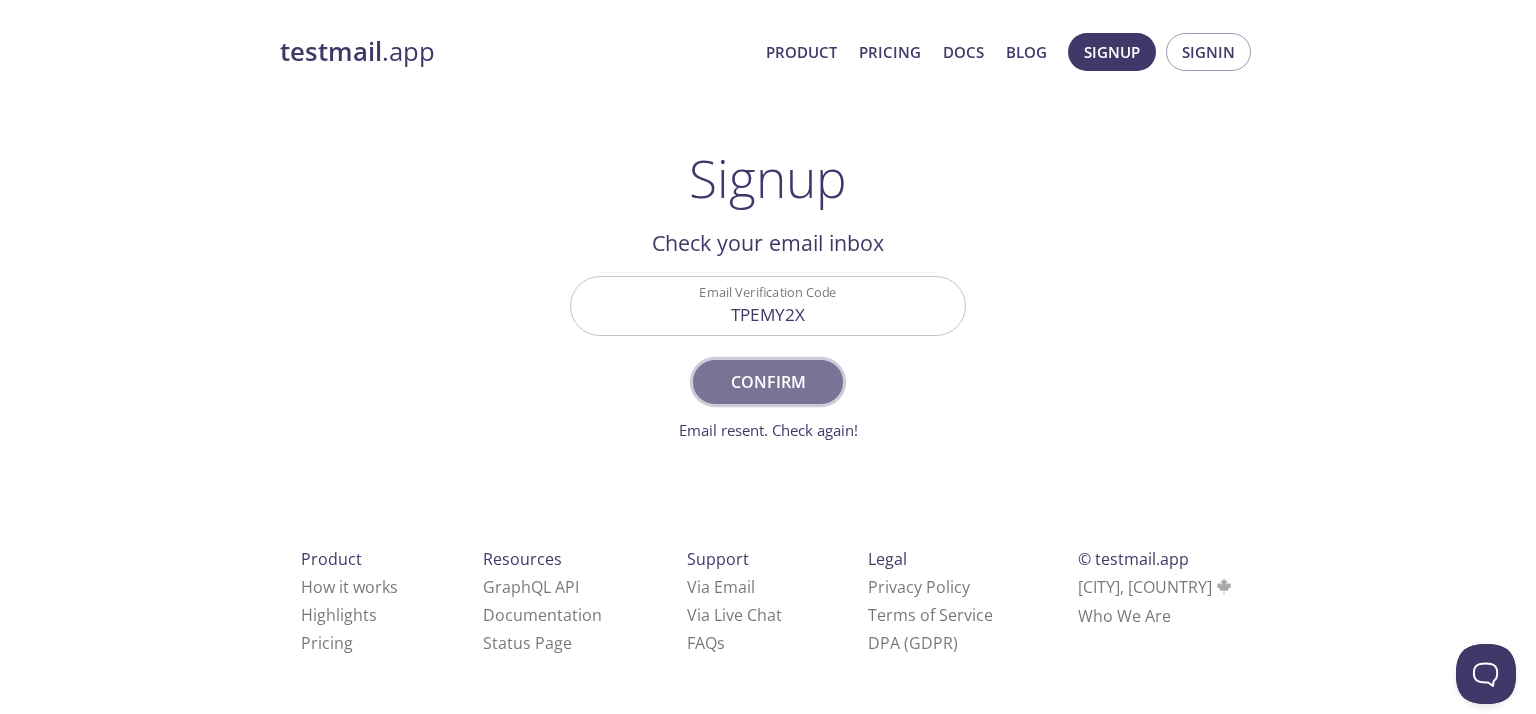 click on "Confirm" at bounding box center (768, 382) 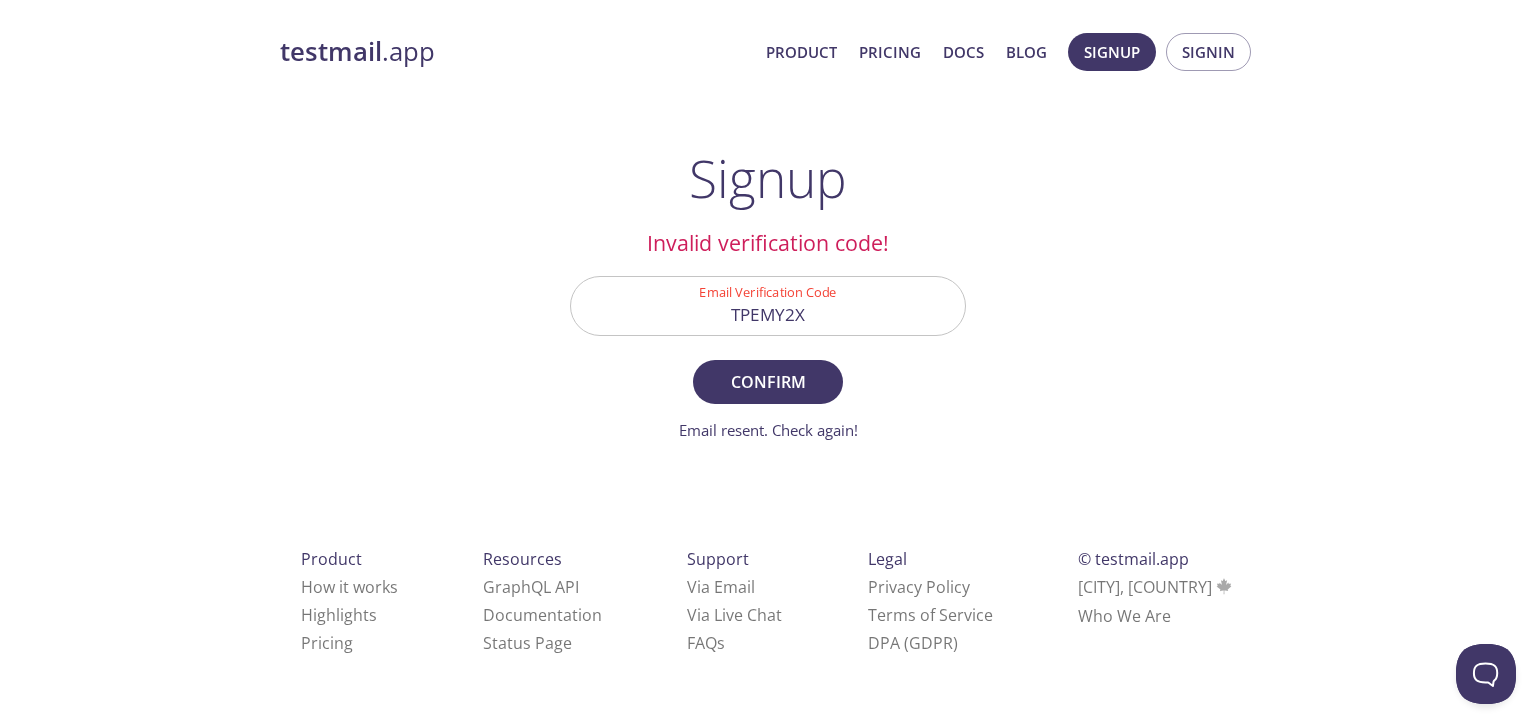 click on "Email resent. Check again!" at bounding box center [768, 430] 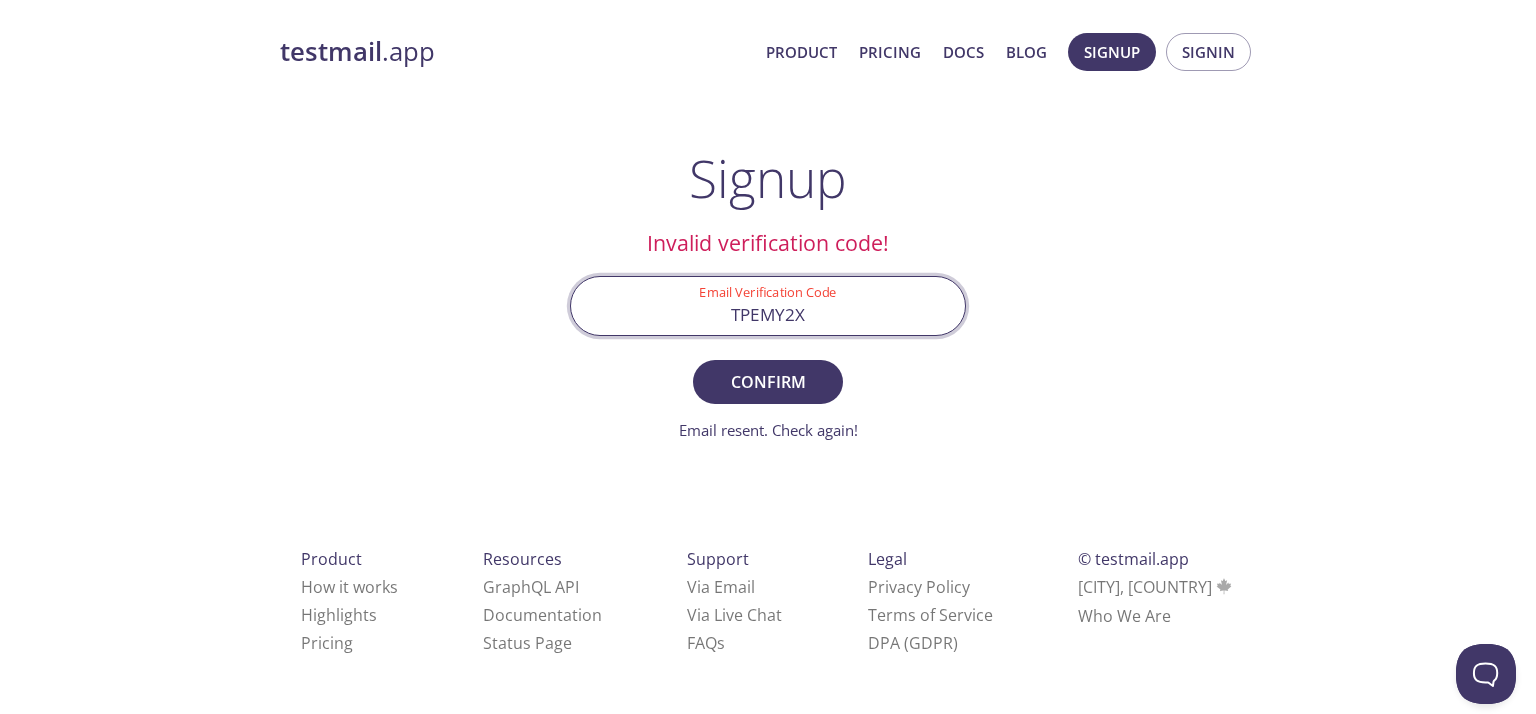 drag, startPoint x: 881, startPoint y: 295, endPoint x: 653, endPoint y: 280, distance: 228.49289 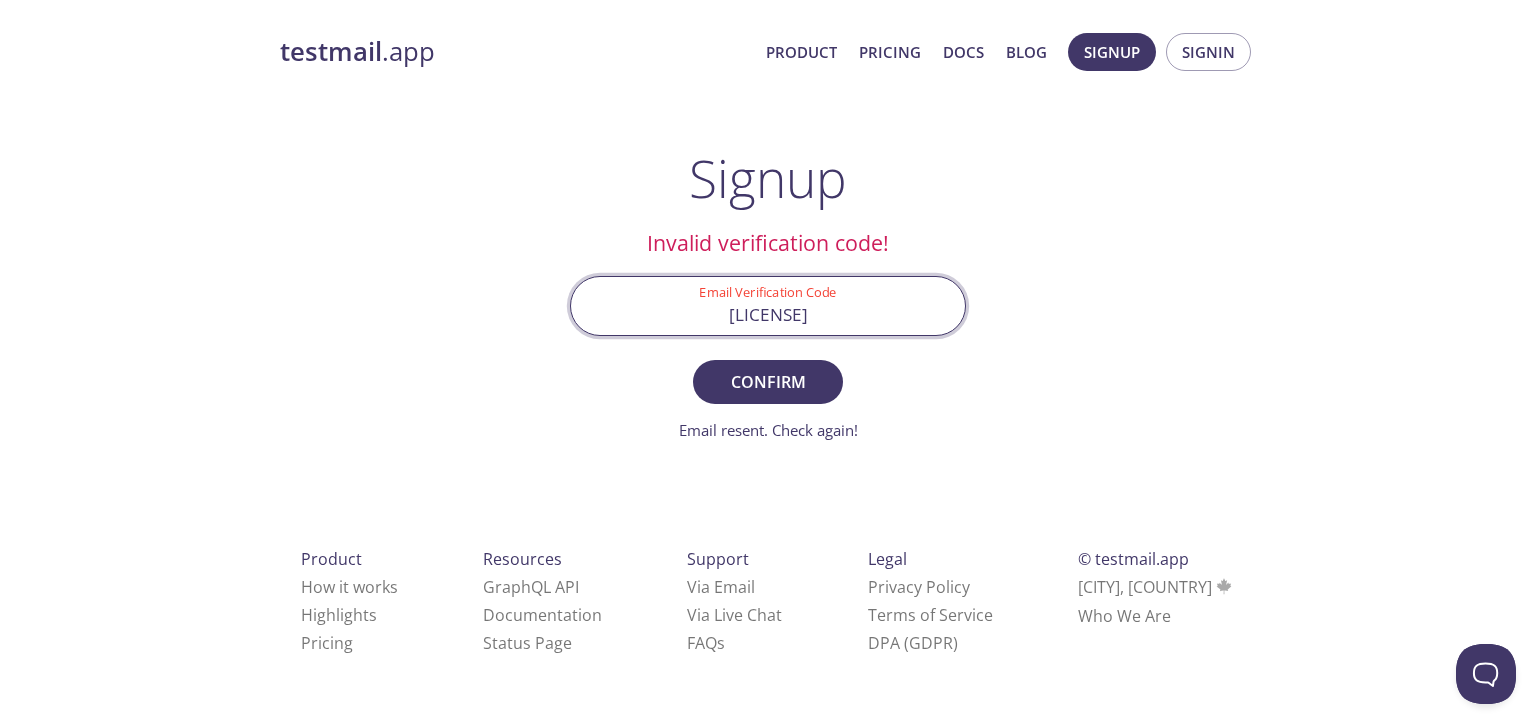 type on "J6EJLN8" 